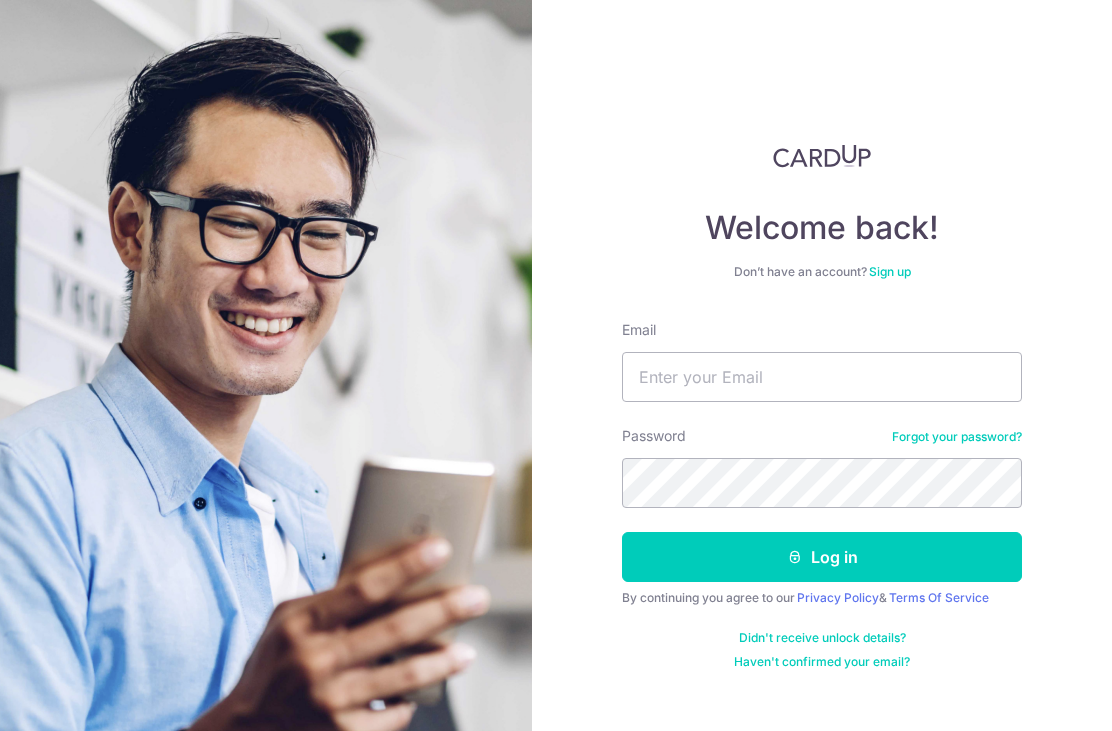 scroll, scrollTop: 179, scrollLeft: 0, axis: vertical 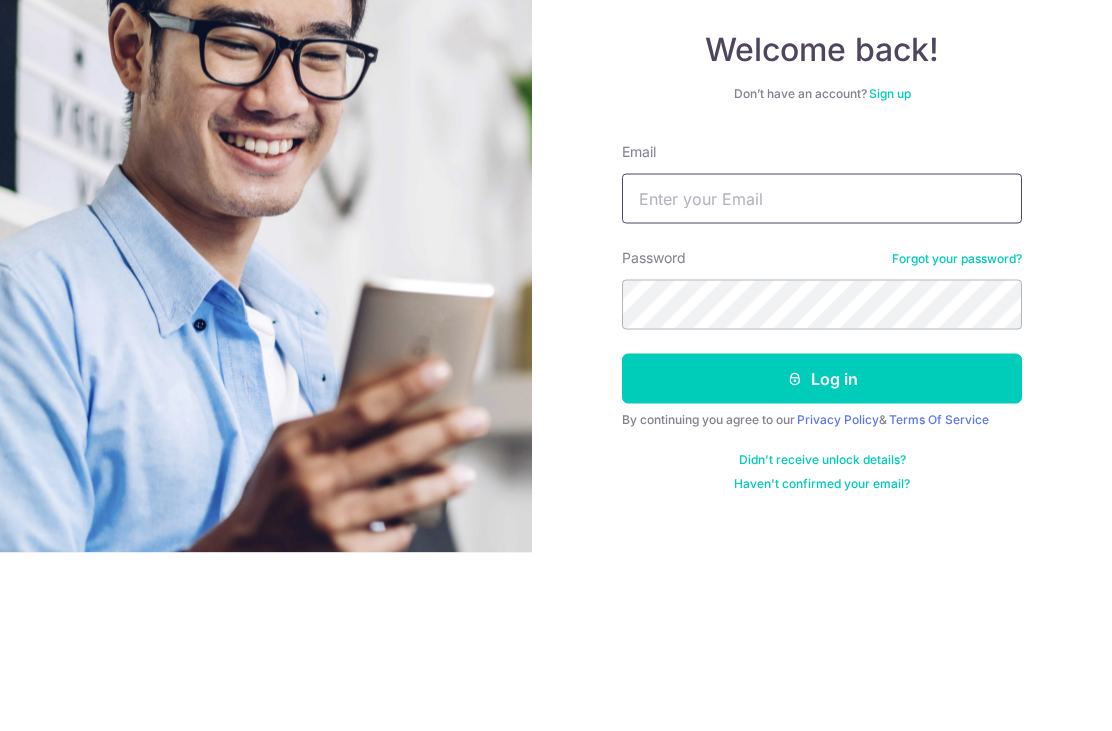 type on "annaling13@gmail.com" 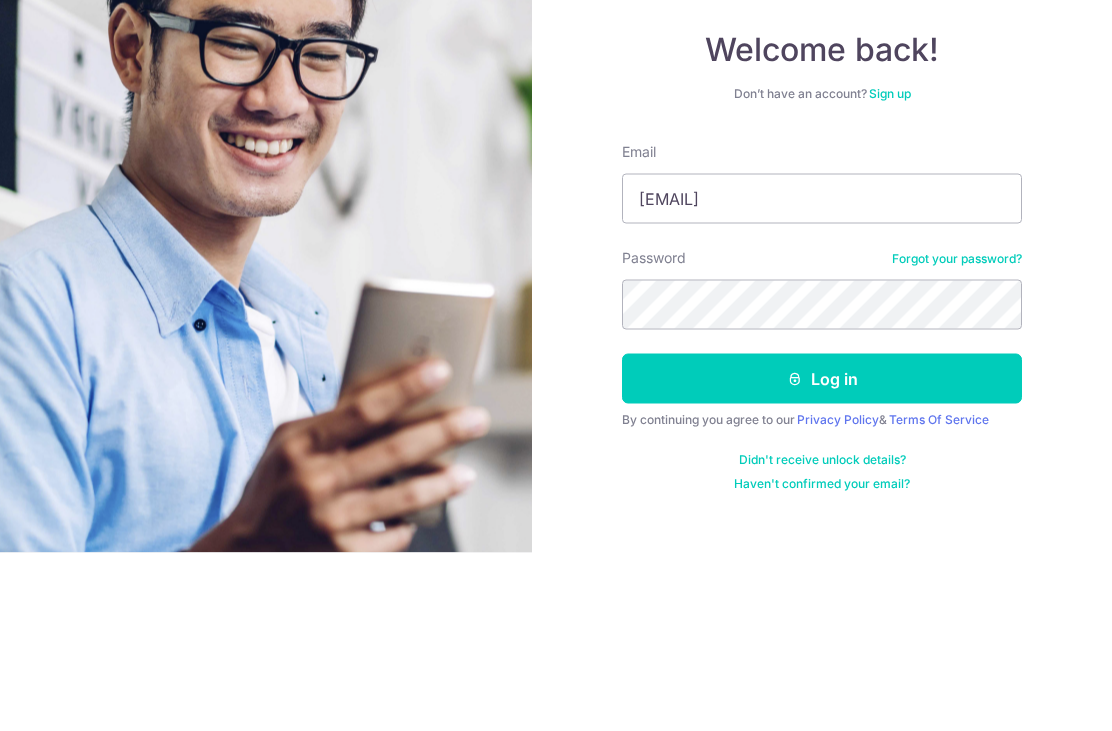 click on "Log in" at bounding box center [822, 557] 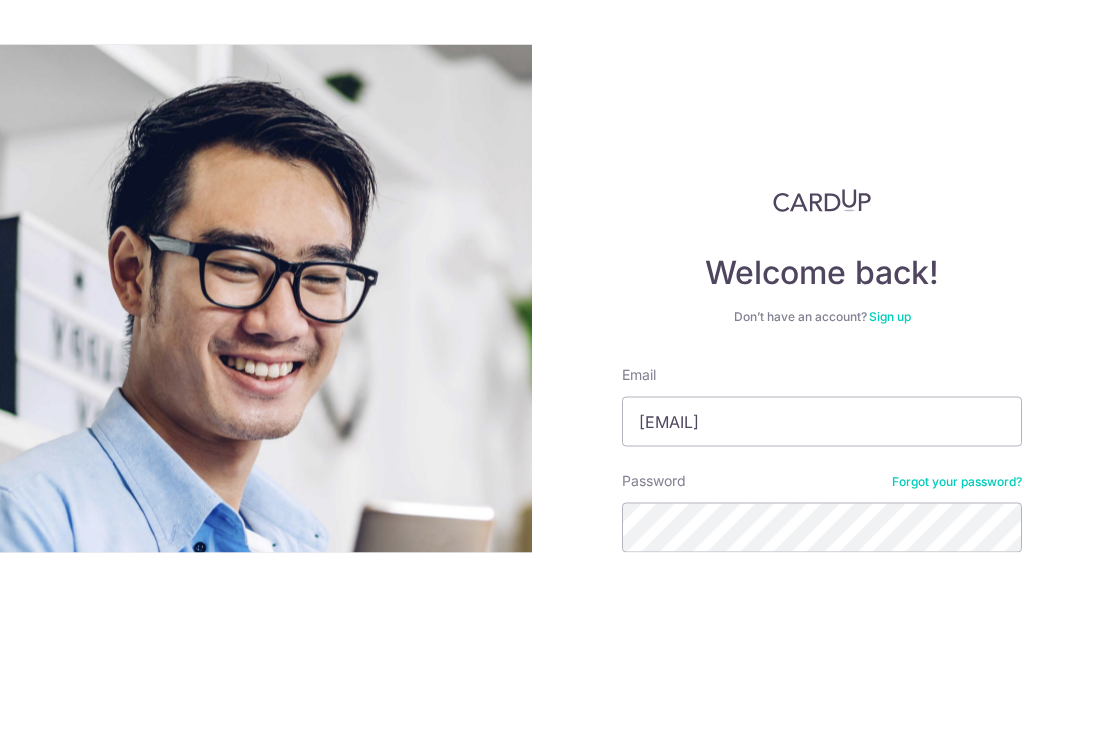 scroll, scrollTop: 64, scrollLeft: 0, axis: vertical 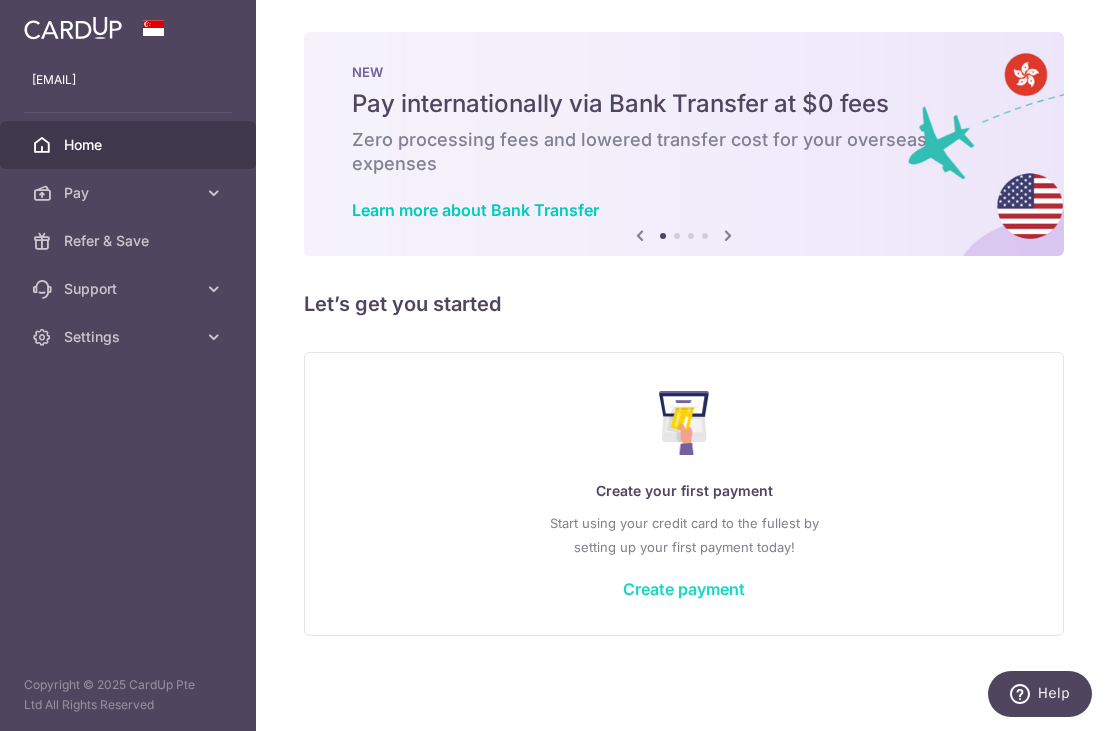 click at bounding box center (561, 369) 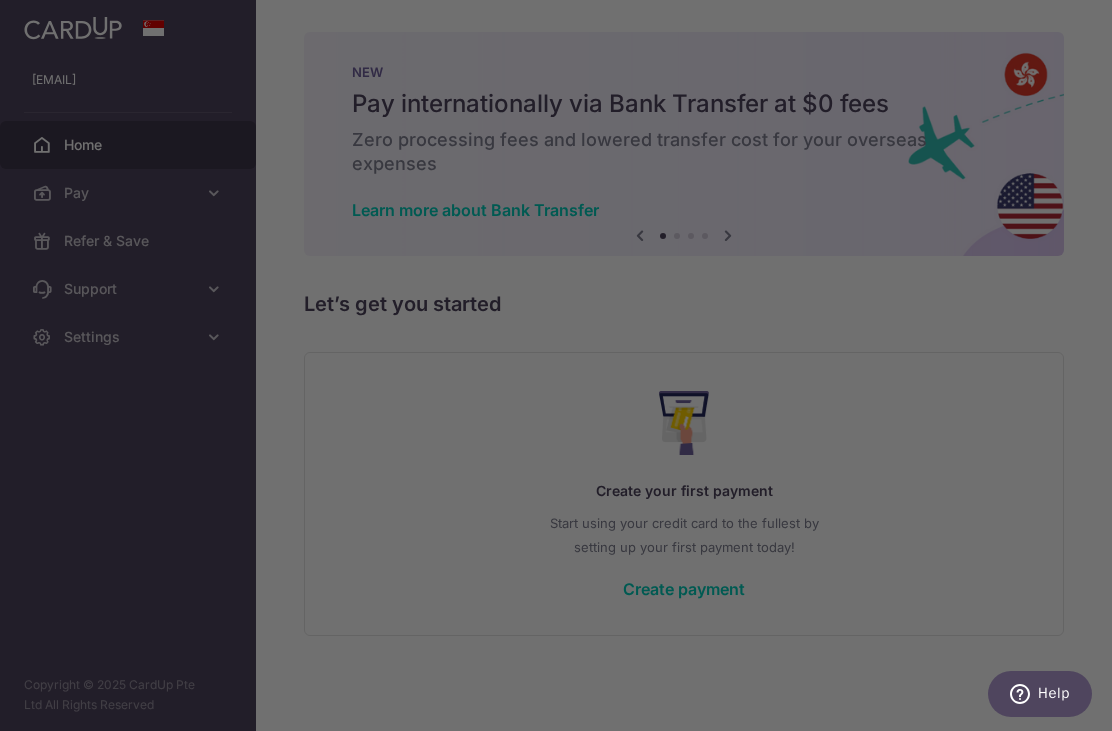 click at bounding box center [561, 369] 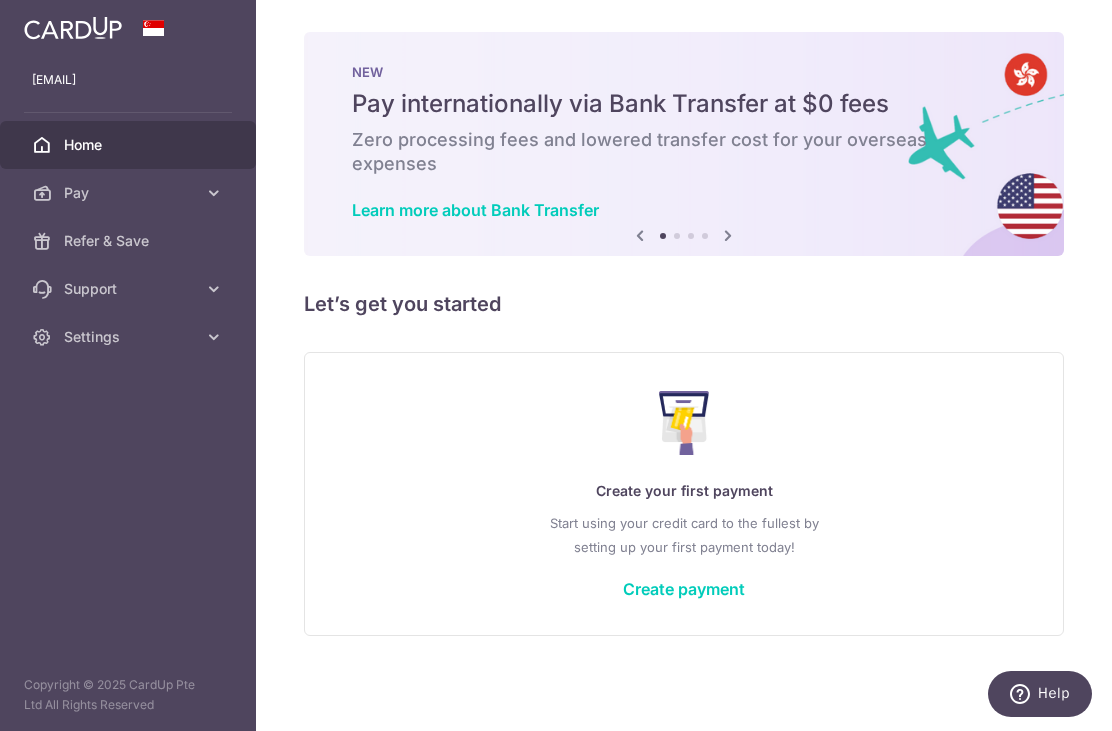 click at bounding box center (0, 0) 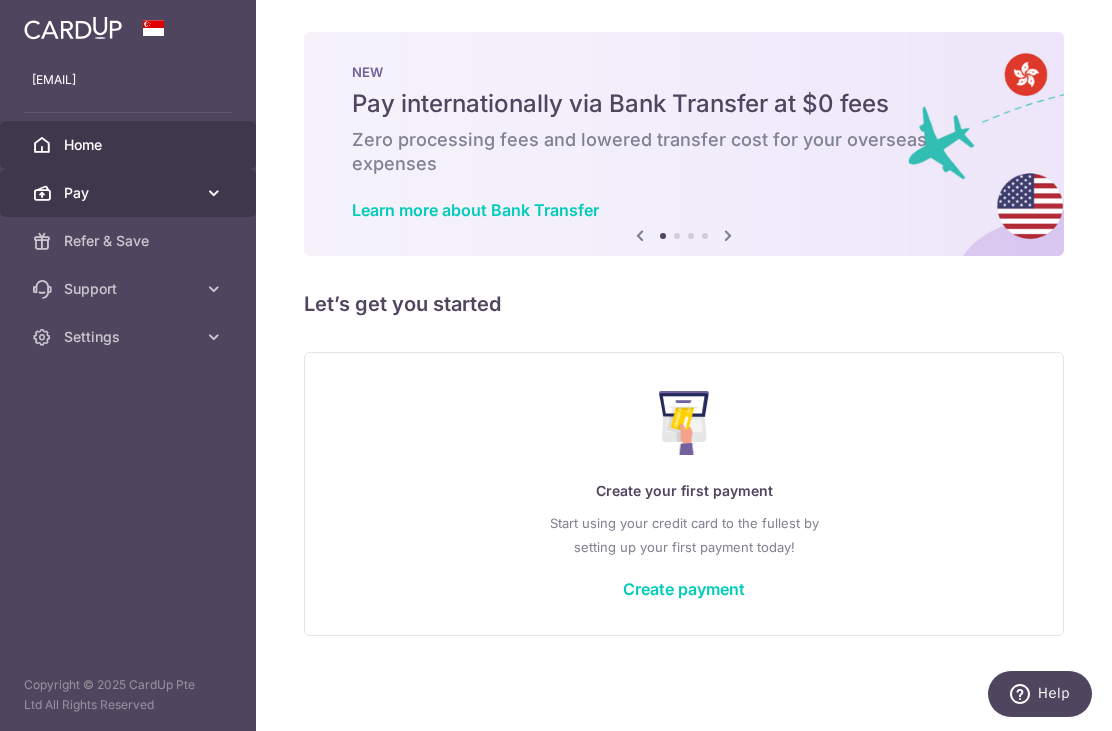 click on "Pay" at bounding box center [130, 193] 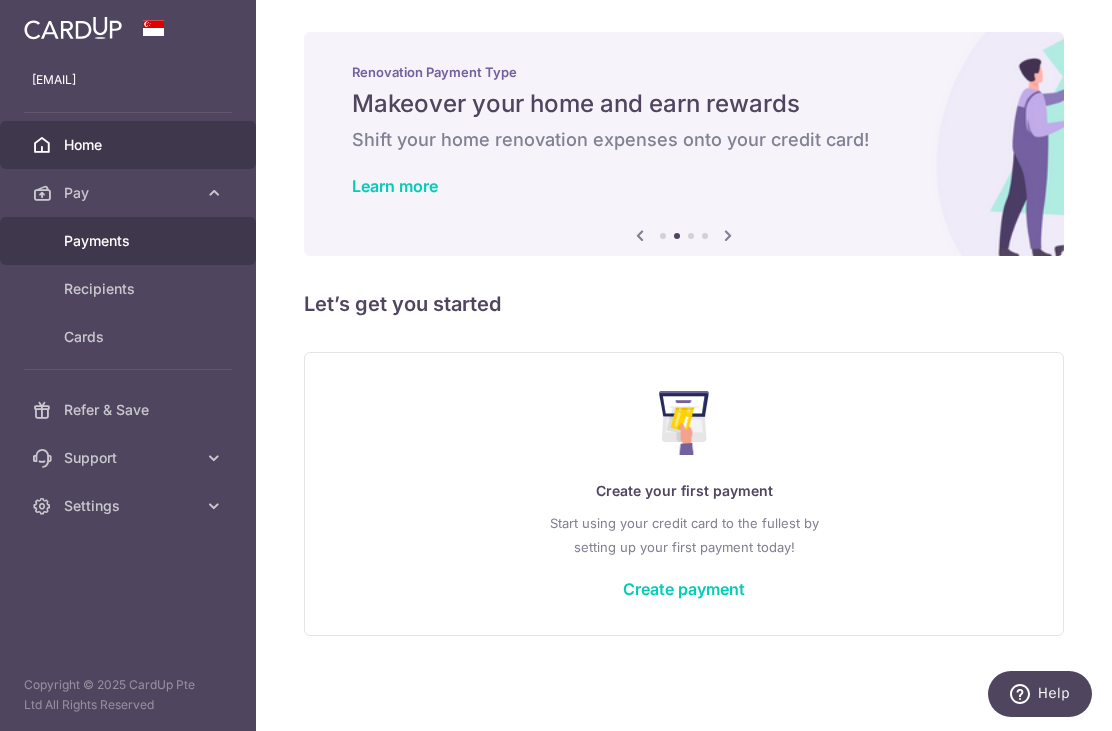 click on "Payments" at bounding box center [130, 241] 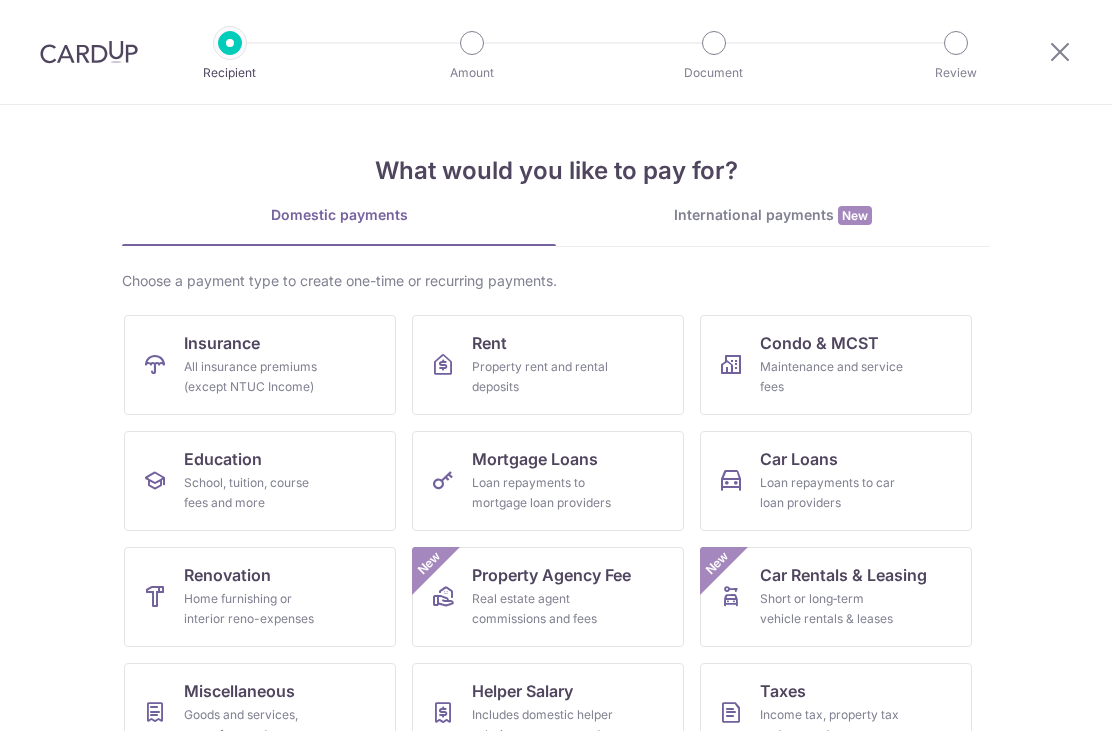 scroll, scrollTop: 0, scrollLeft: 0, axis: both 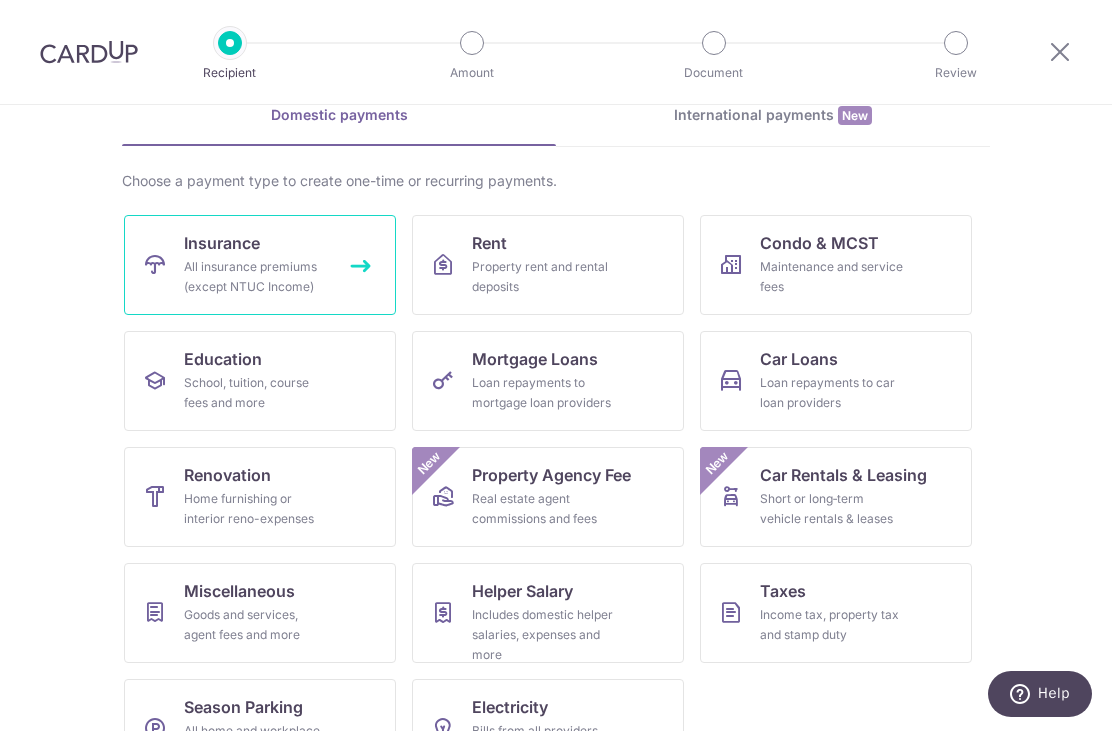 click on "All insurance premiums (except NTUC Income)" at bounding box center [256, 277] 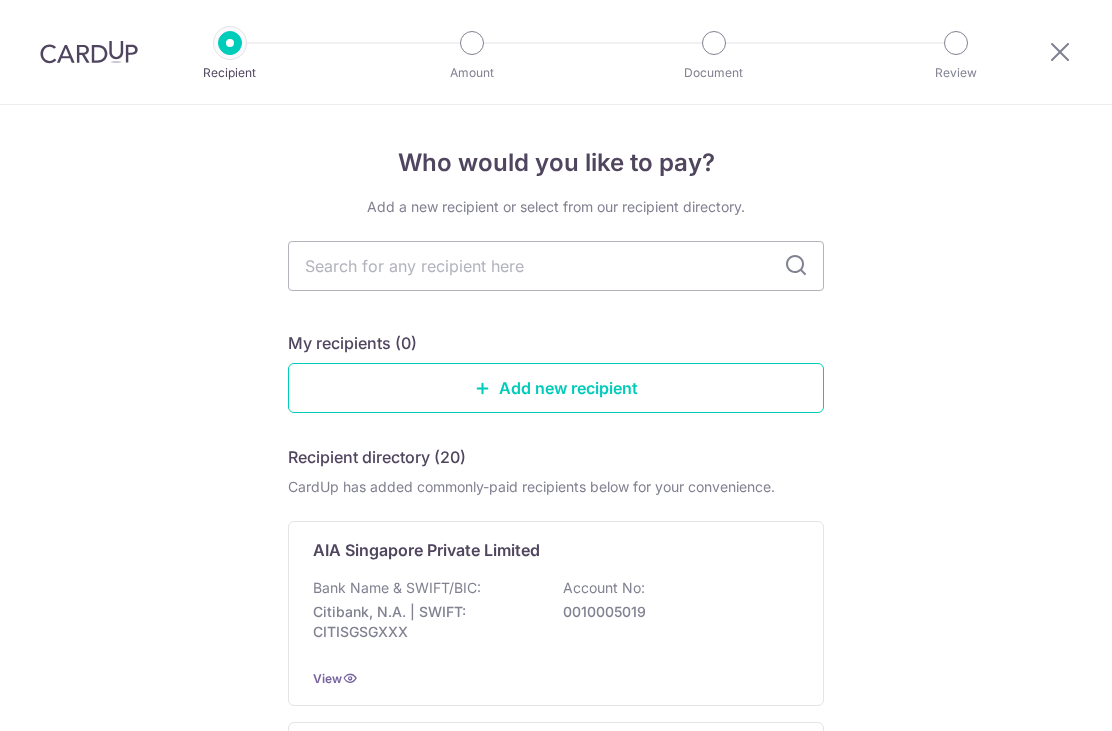 scroll, scrollTop: 0, scrollLeft: 0, axis: both 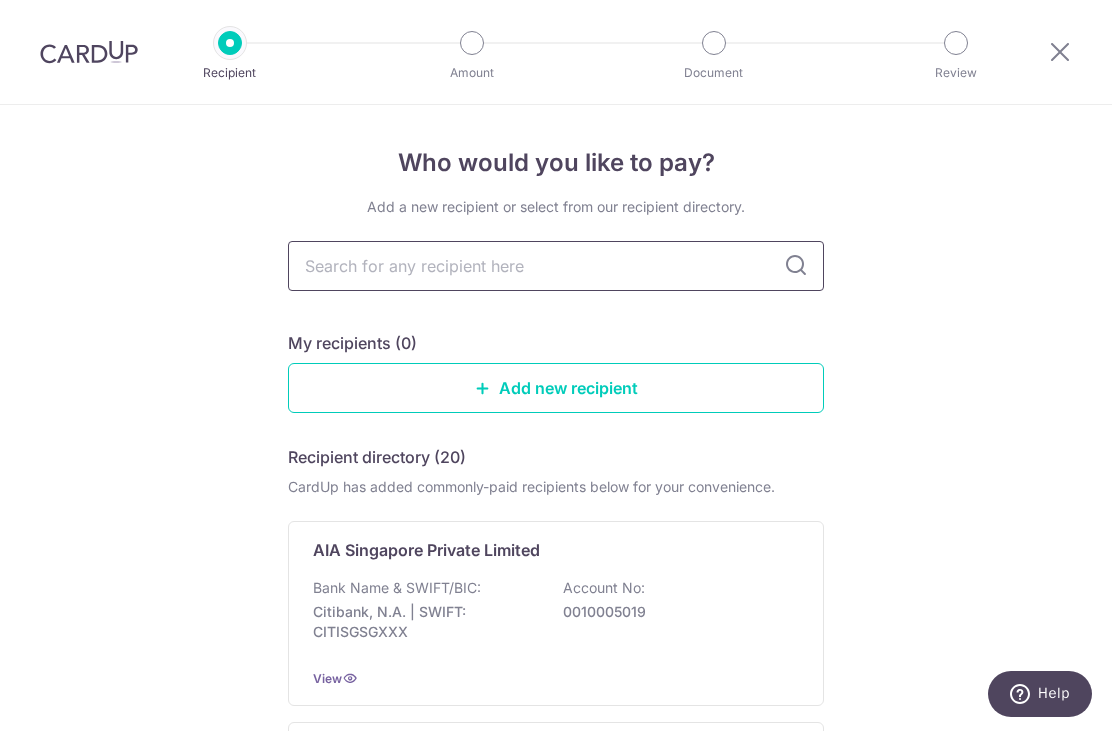 click at bounding box center [556, 266] 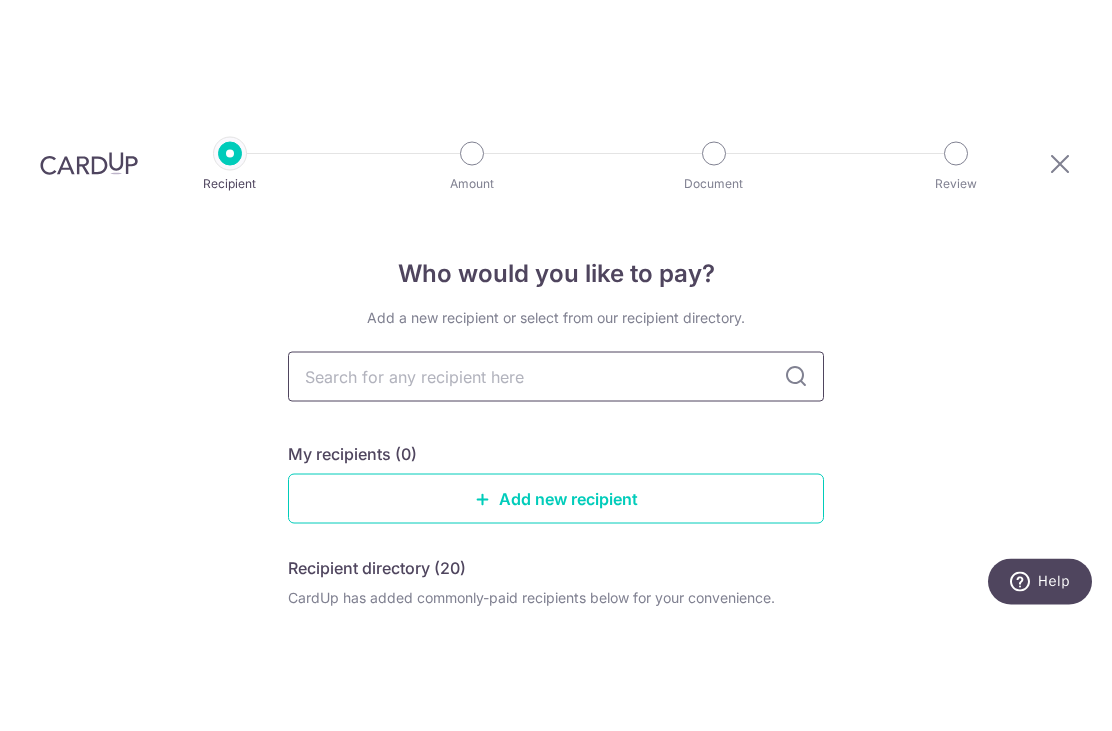 scroll, scrollTop: 64, scrollLeft: 0, axis: vertical 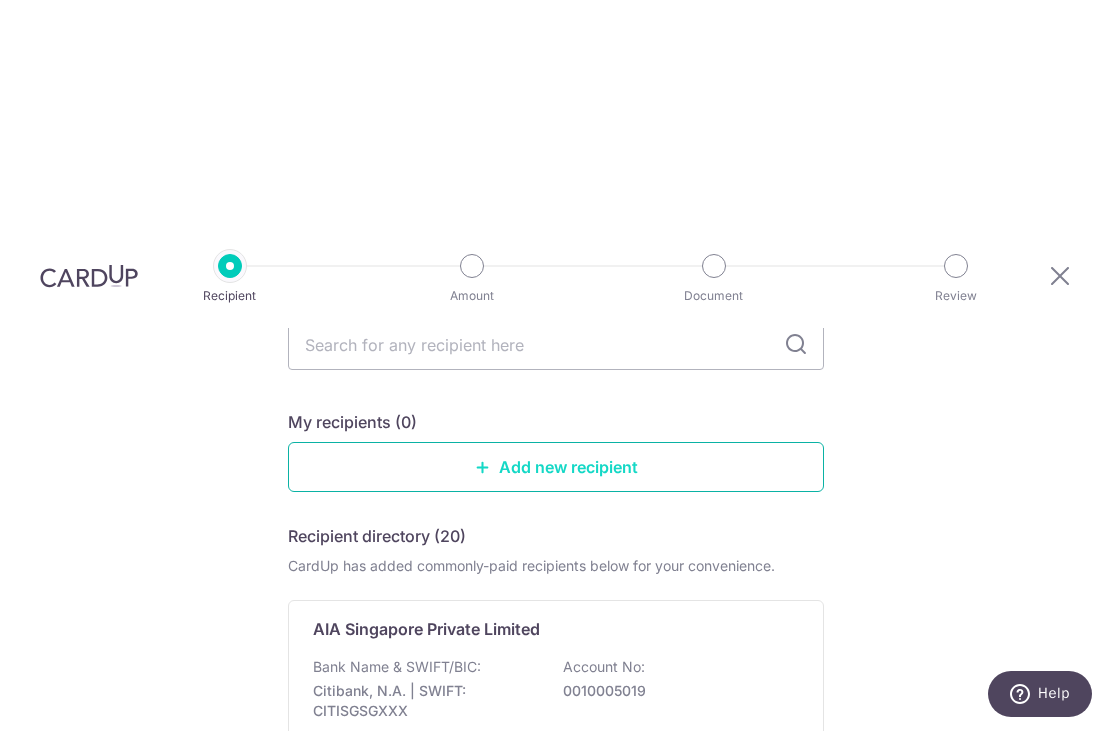 click on "Add new recipient" at bounding box center [556, 467] 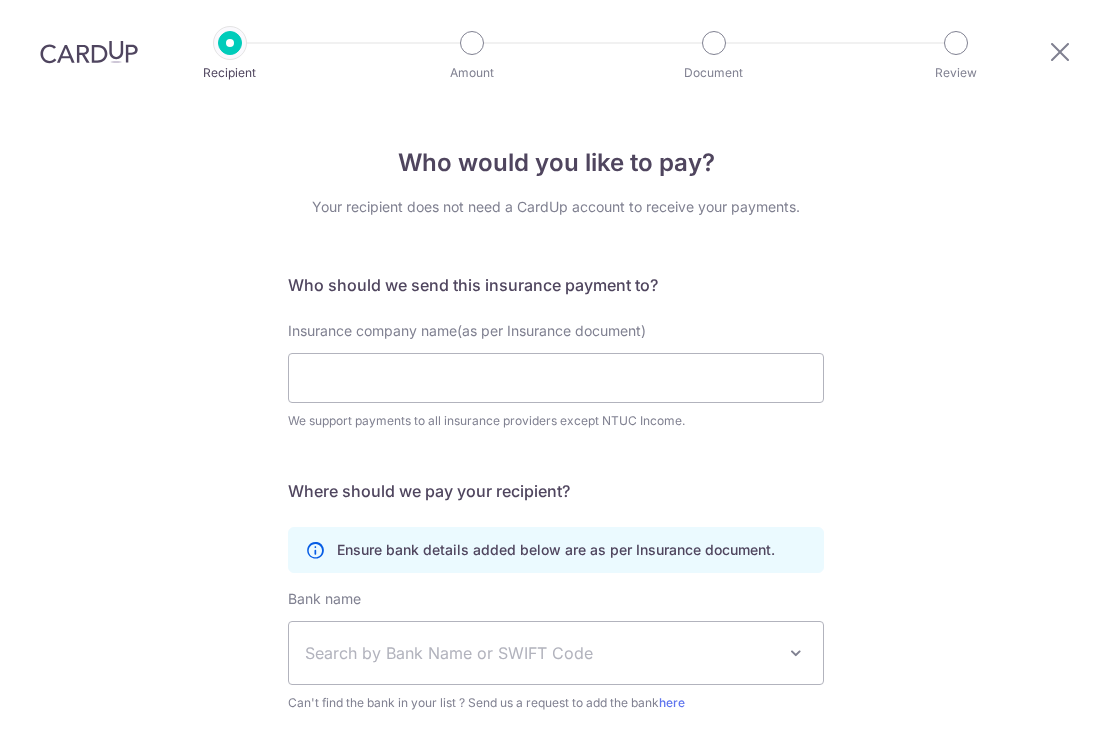 scroll, scrollTop: 0, scrollLeft: 0, axis: both 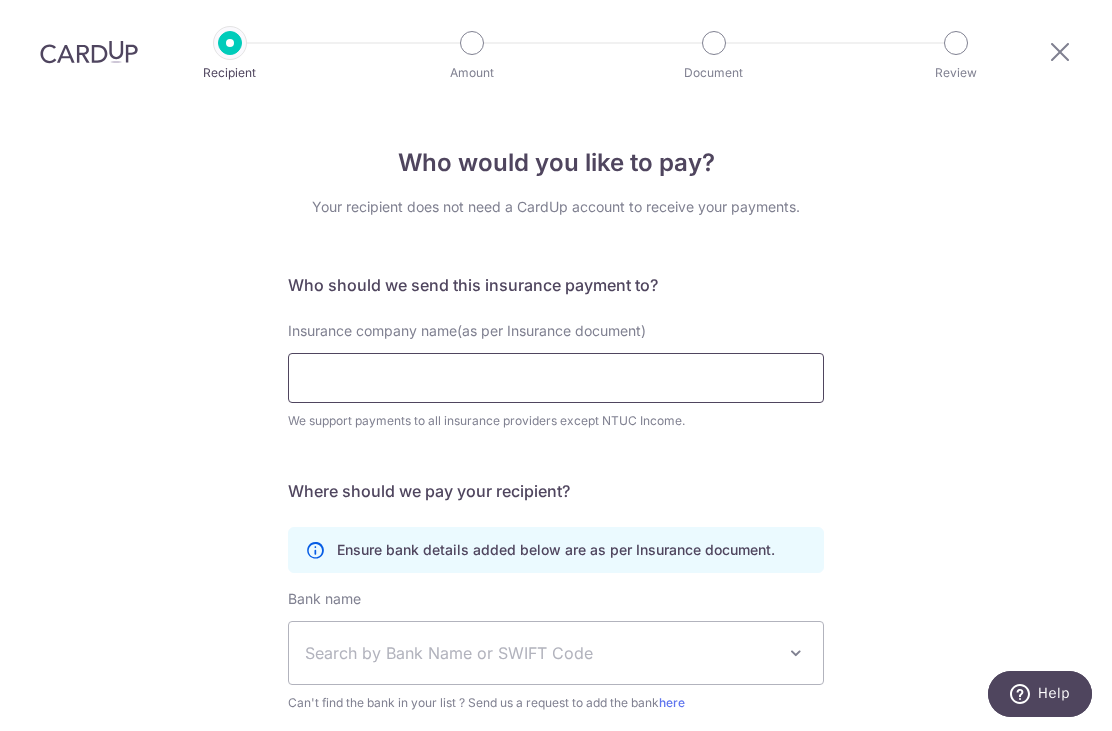 click on "Insurance company name(as per Insurance document)" at bounding box center [556, 378] 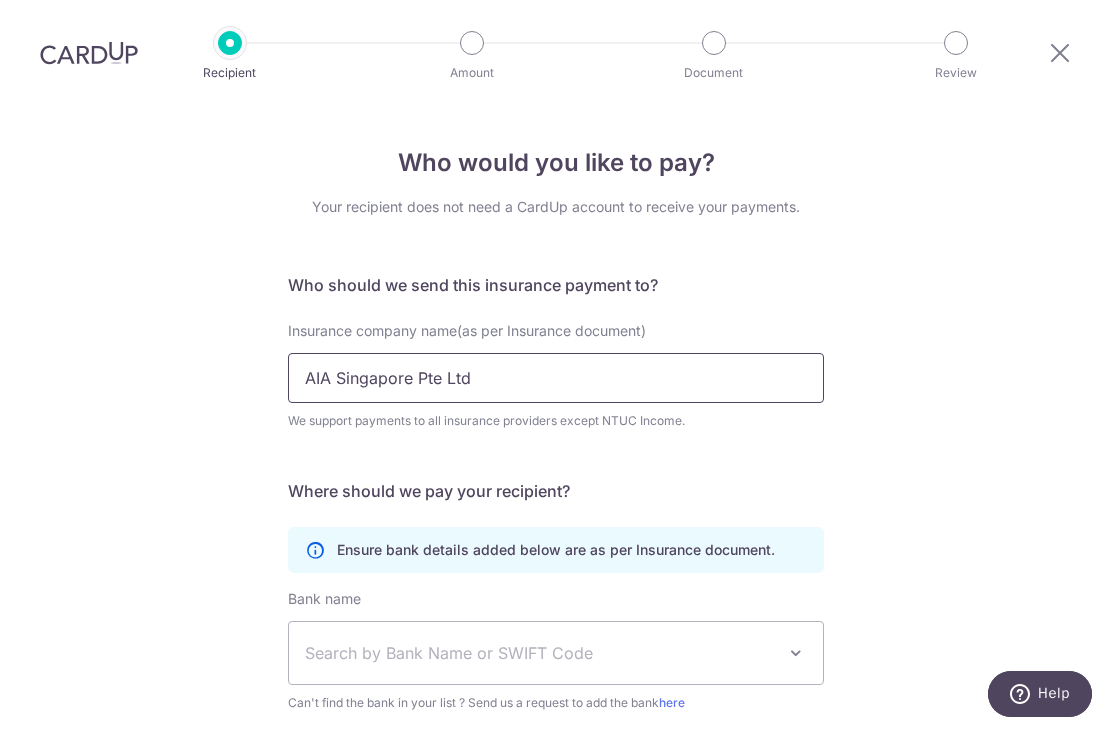 click on "AIA Singapore Pte Ltd" at bounding box center [556, 378] 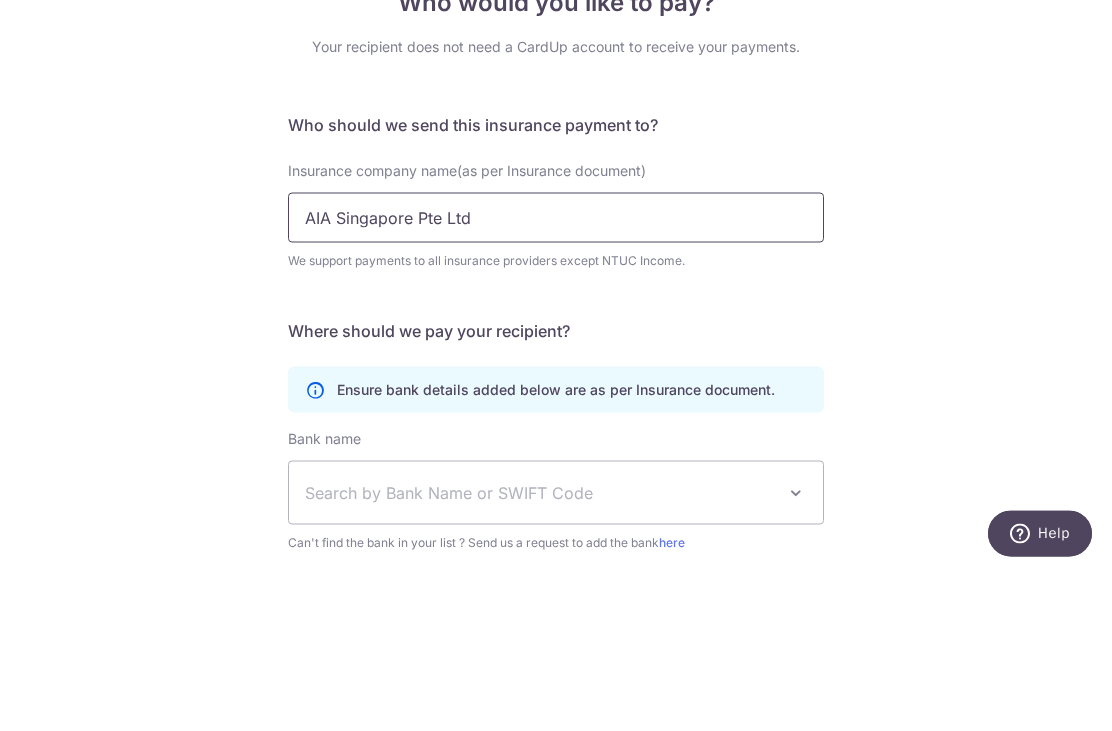 type on "AIA Singapore Pte Ltd" 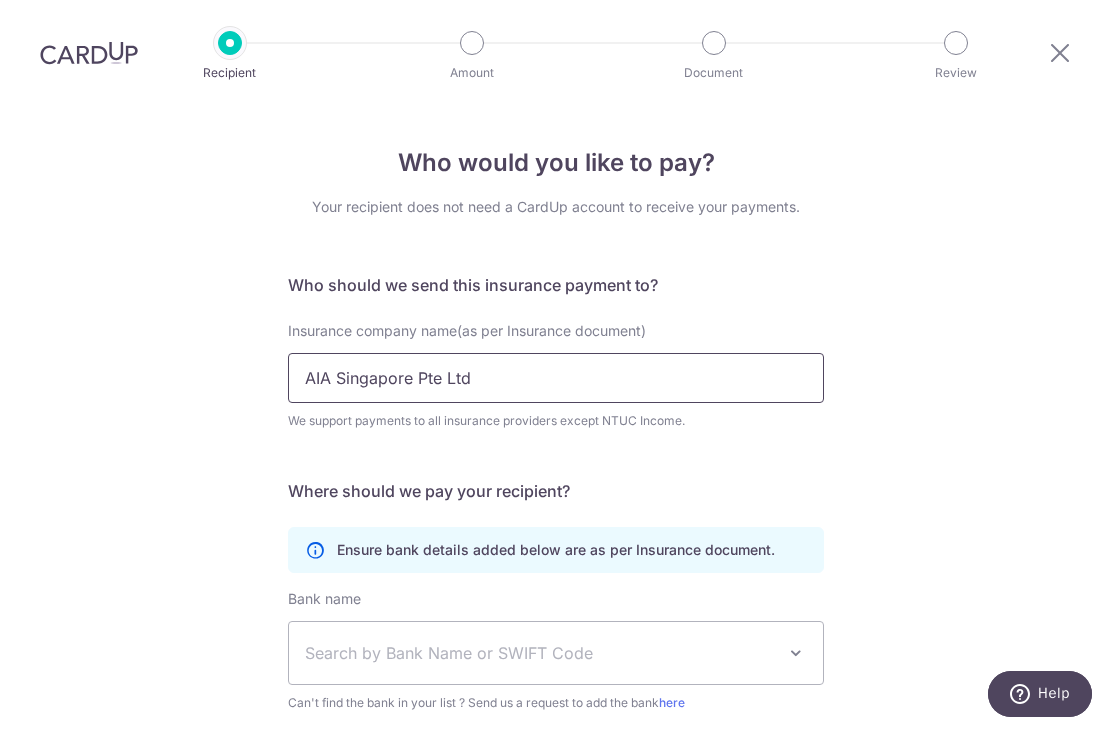 scroll, scrollTop: -2, scrollLeft: 0, axis: vertical 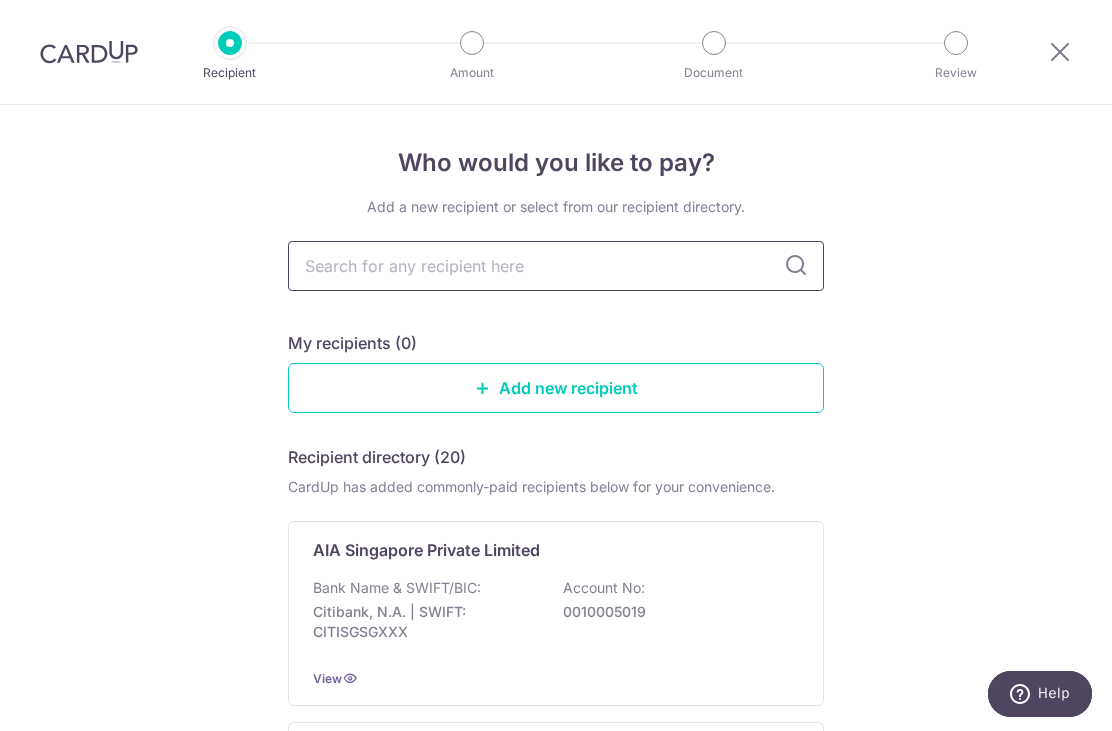 click at bounding box center [556, 266] 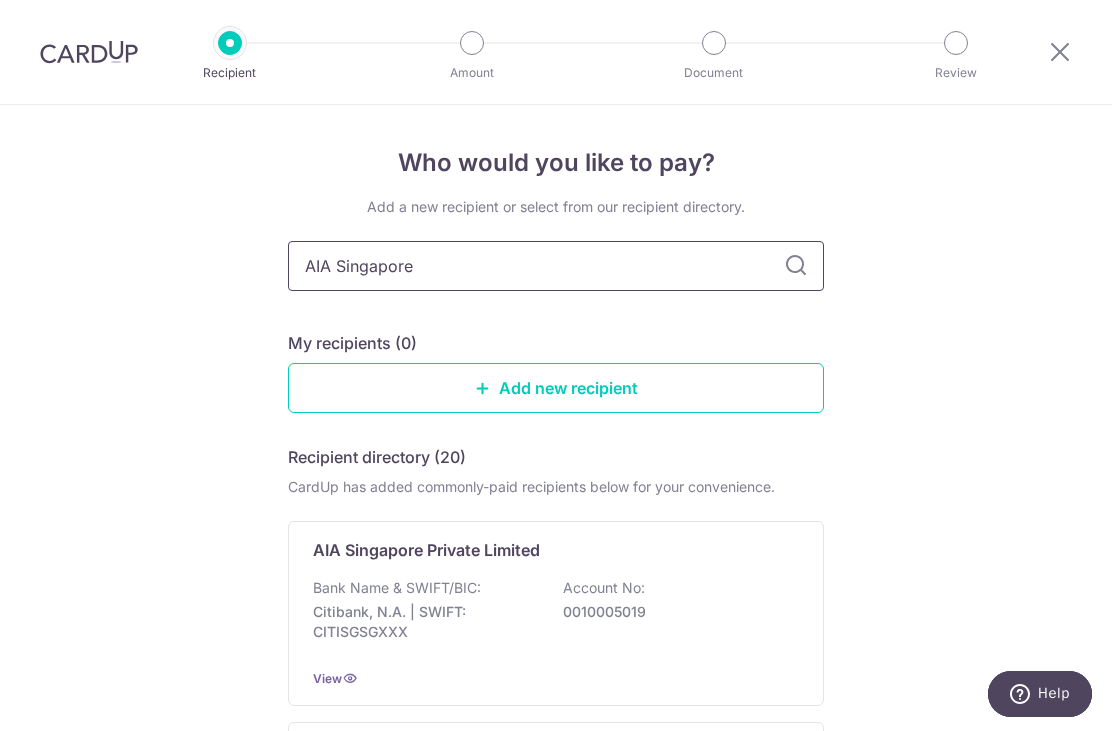 type on "AIA Singapore P" 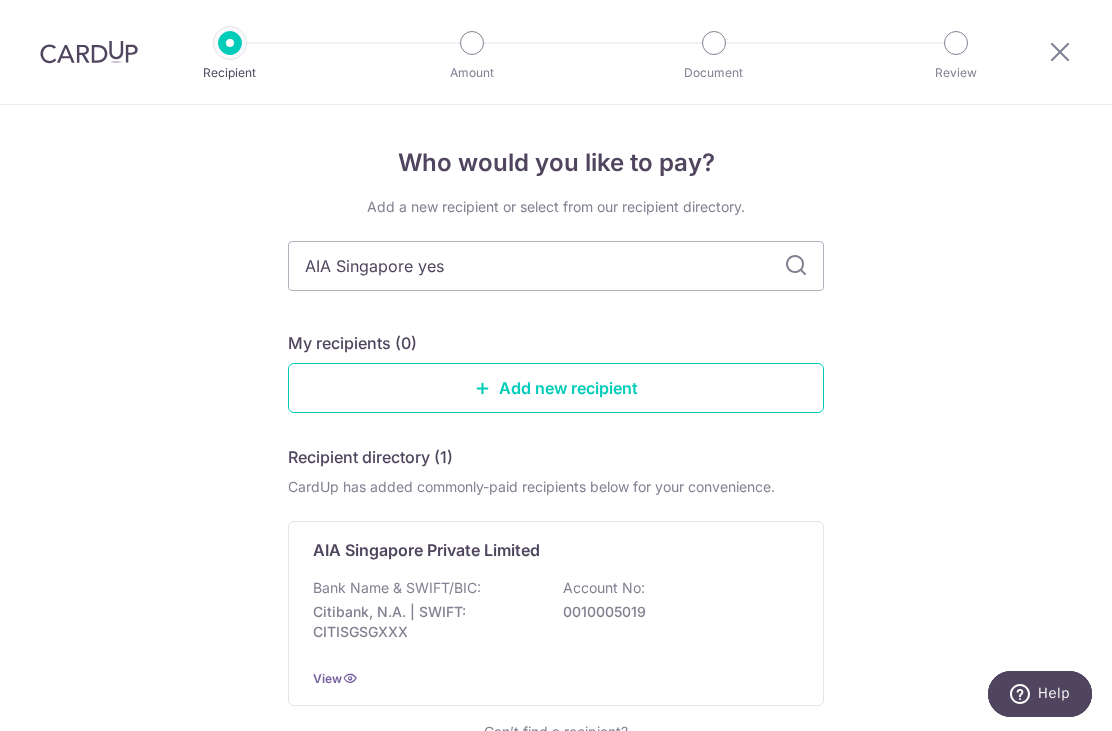 type on "AIA Singapore yes" 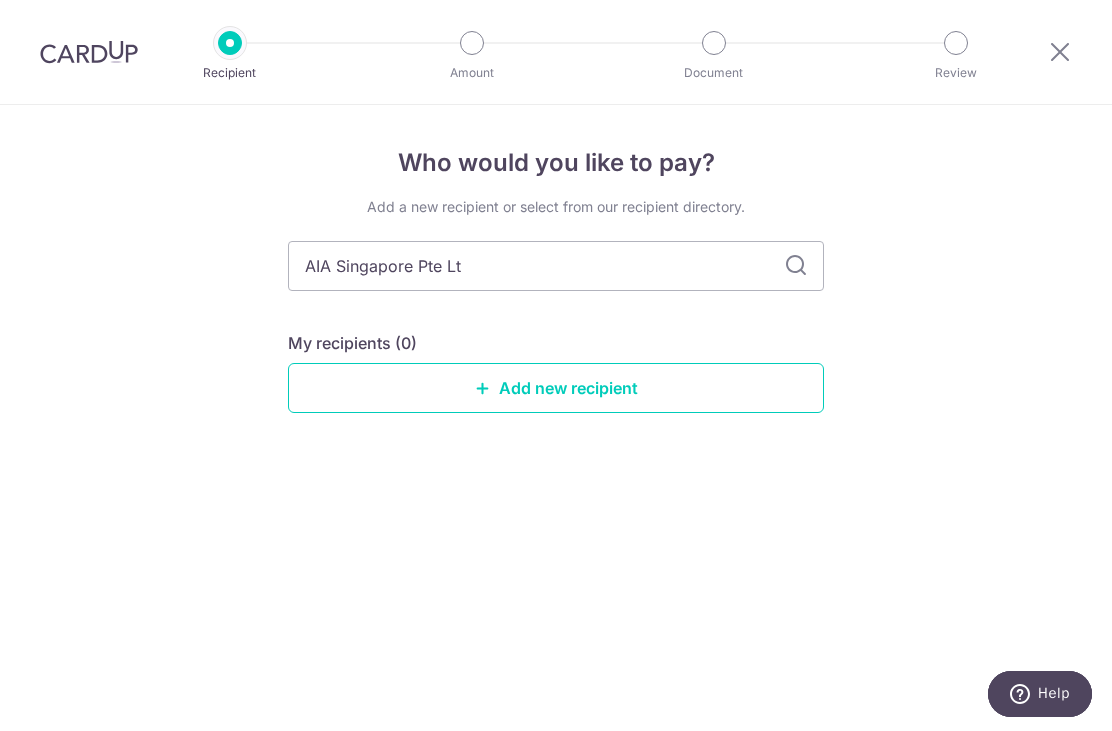 type on "AIA Singapore Pte Ltd" 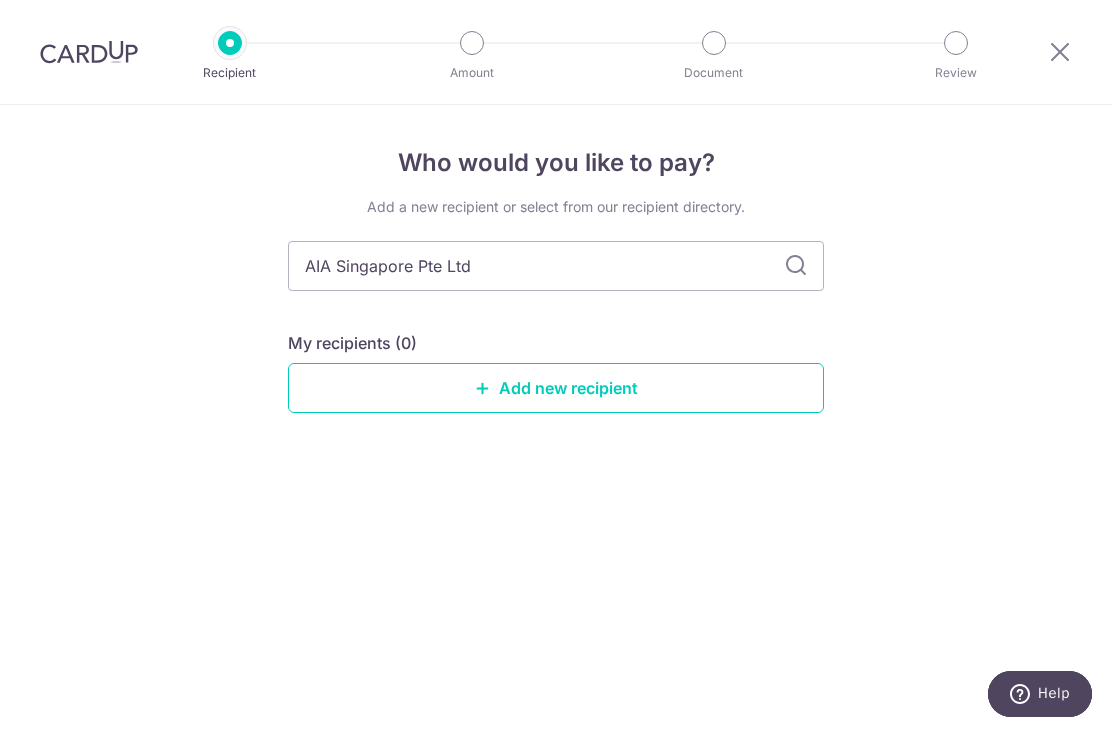 click at bounding box center [796, 266] 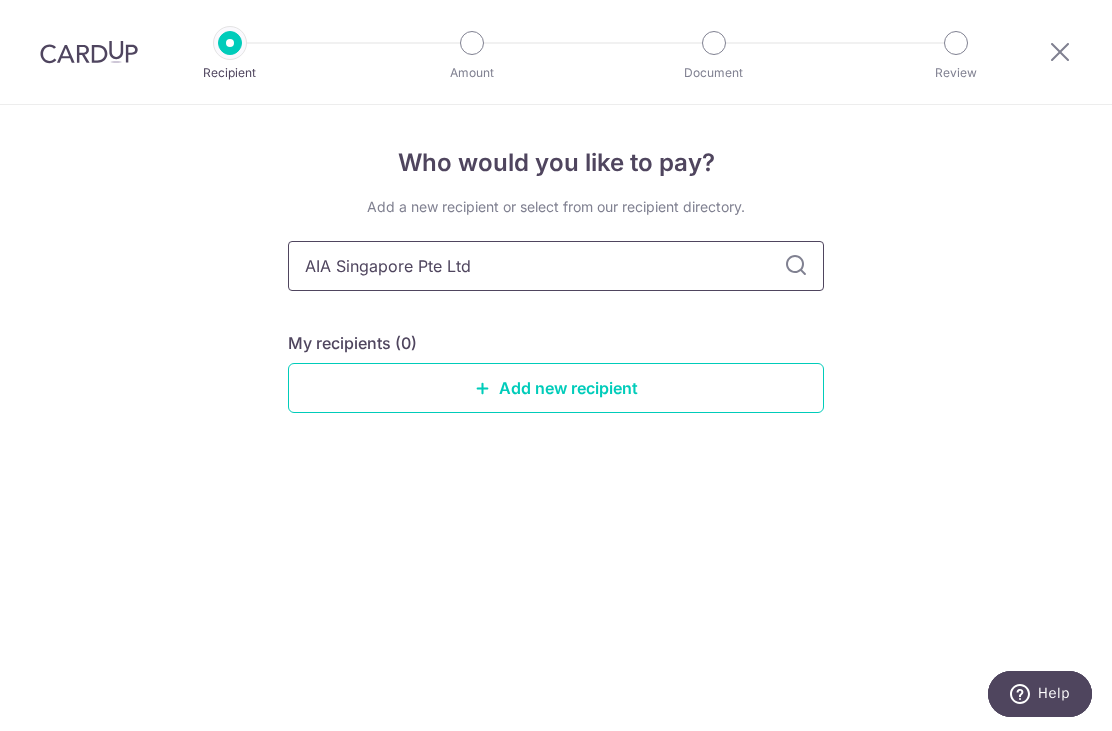 click on "AIA Singapore Pte Ltd" at bounding box center [556, 266] 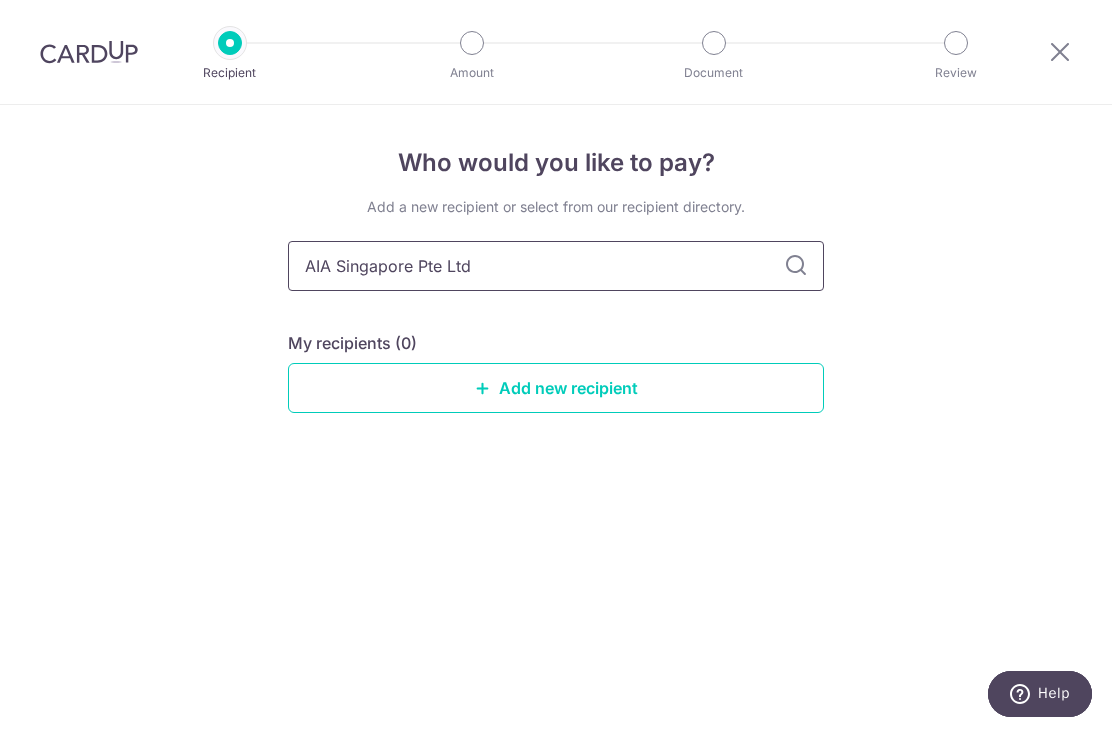 click on "AIA Singapore Pte Ltd" at bounding box center (556, 266) 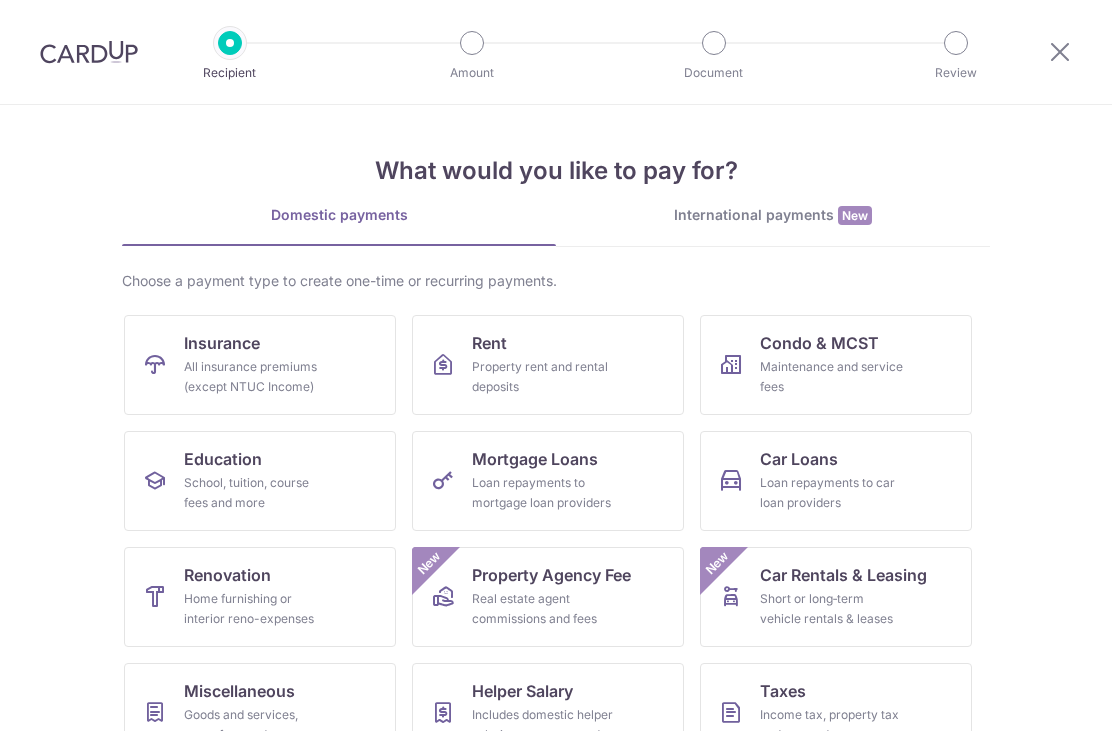 scroll, scrollTop: 0, scrollLeft: 0, axis: both 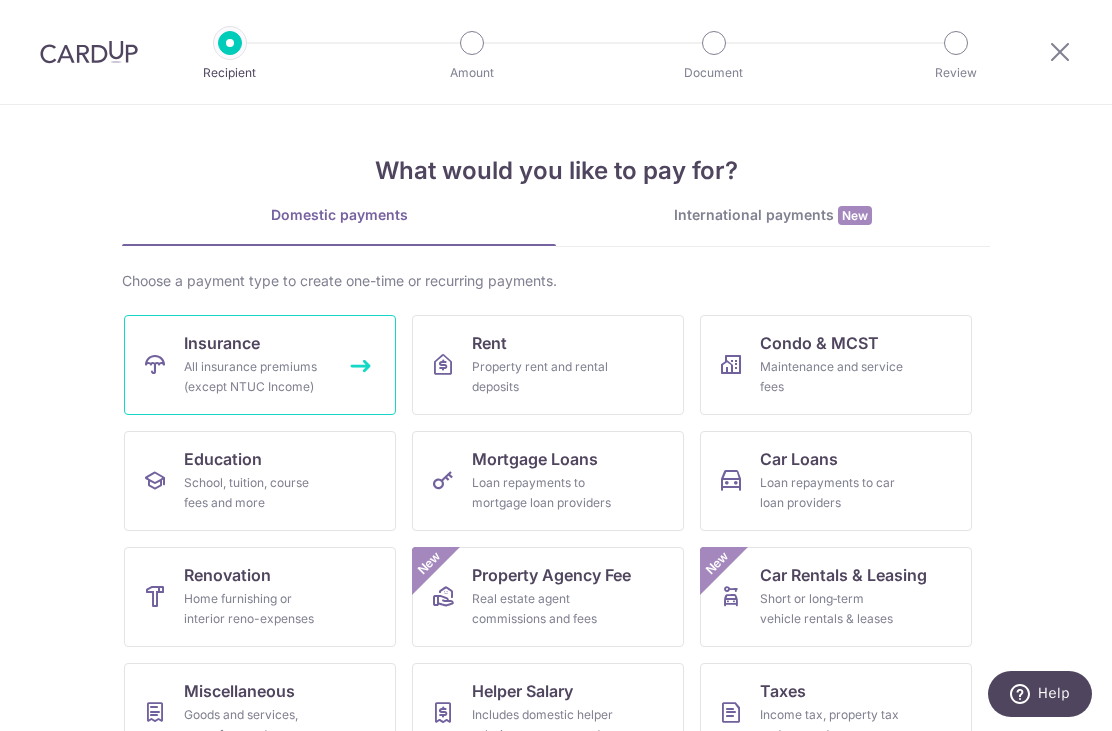 click on "All insurance premiums (except NTUC Income)" at bounding box center [256, 377] 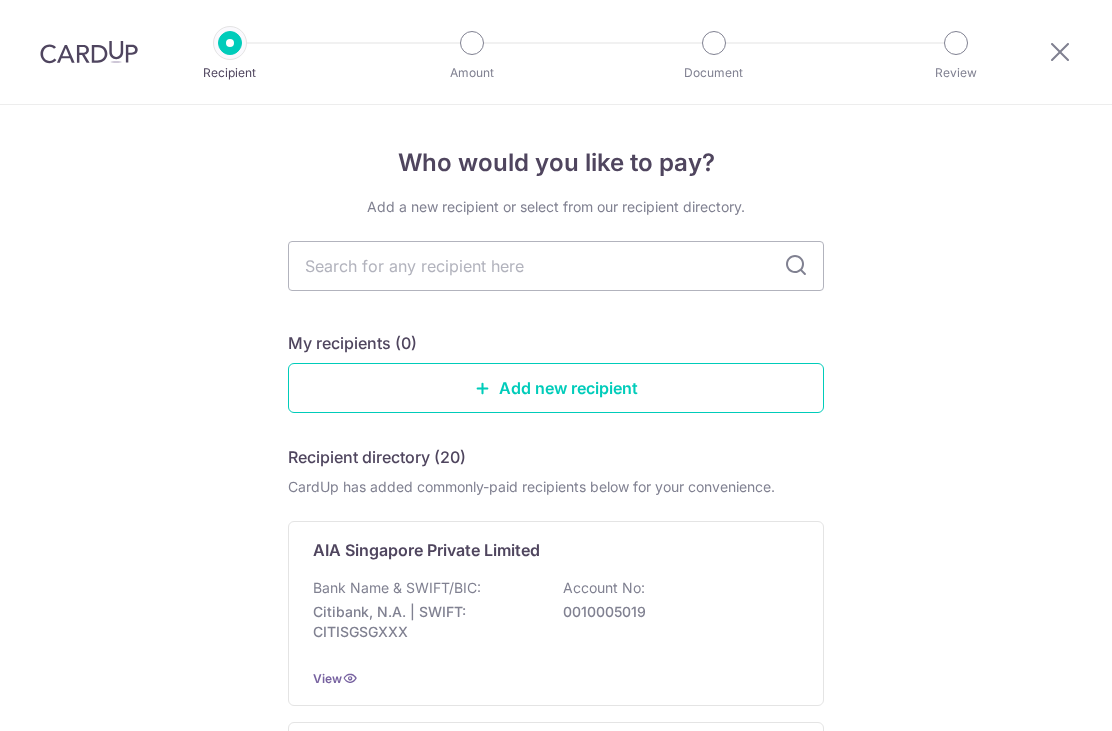 scroll, scrollTop: 0, scrollLeft: 0, axis: both 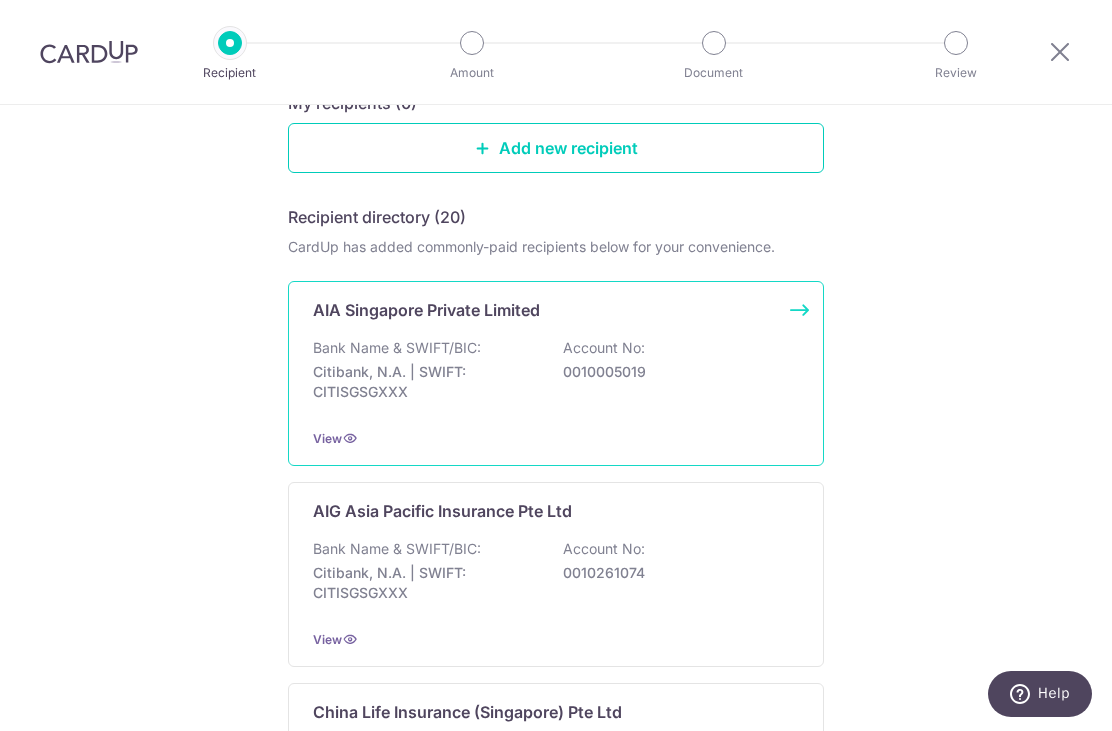 click on "Bank Name & SWIFT/BIC:
Citibank, N.A. | SWIFT: CITISGSGXXX
Account No:
0010005019" at bounding box center (556, 375) 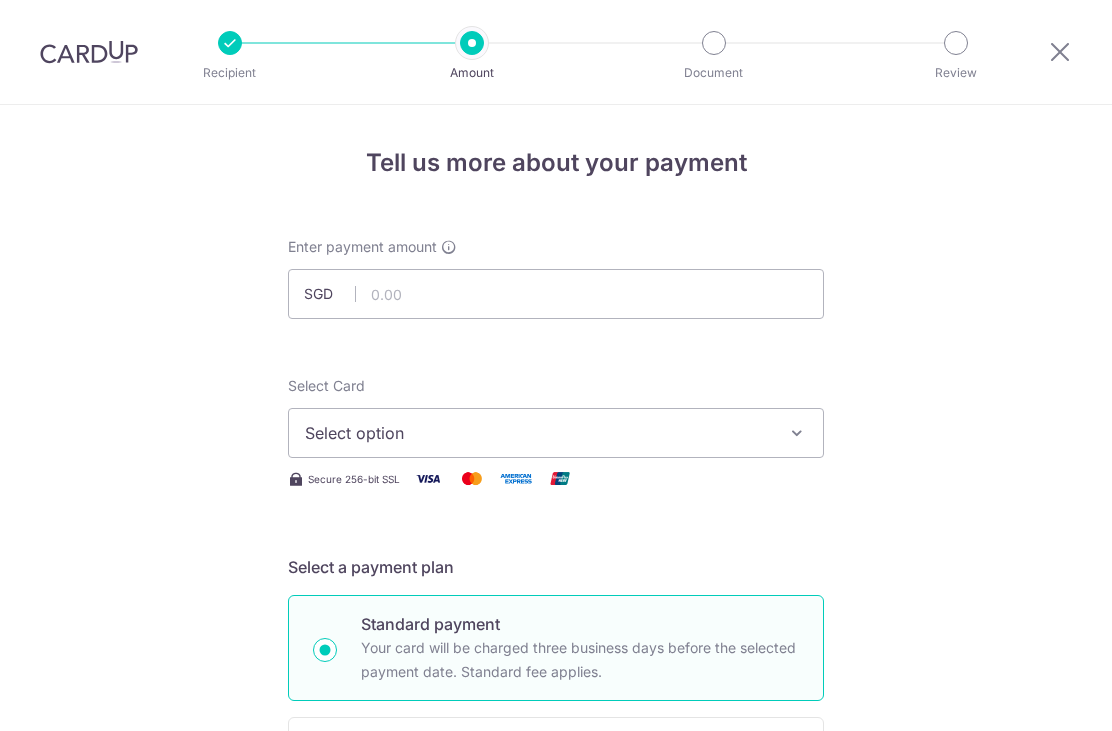 scroll, scrollTop: 0, scrollLeft: 0, axis: both 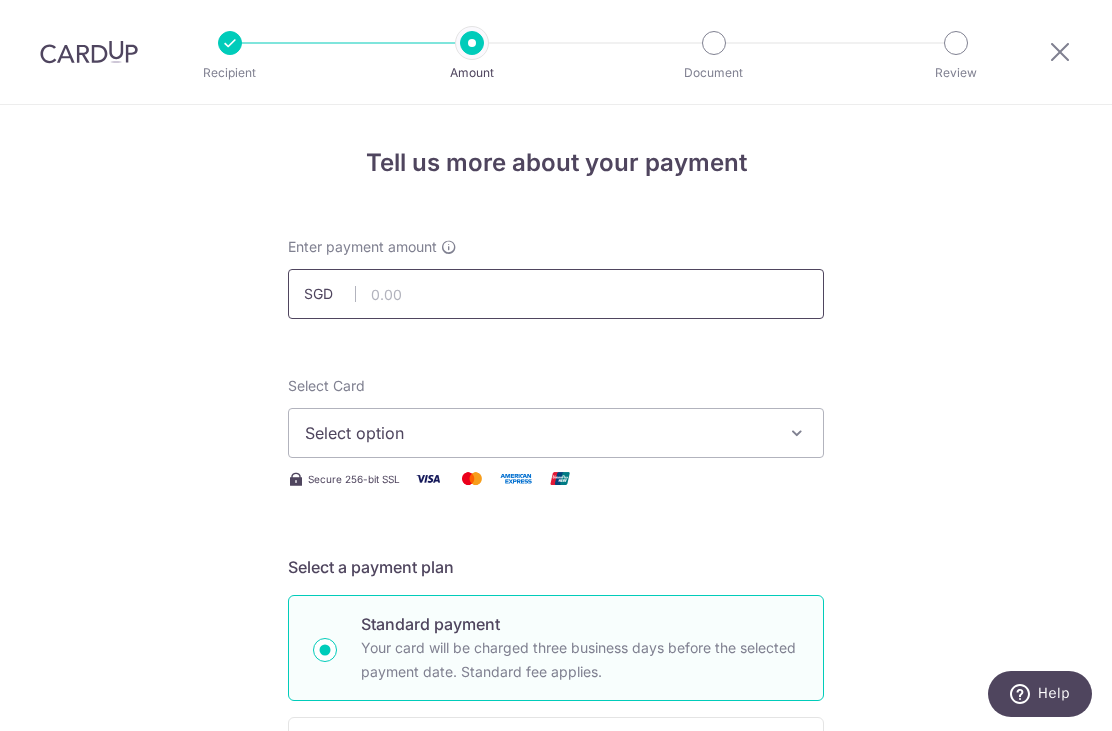 click at bounding box center (556, 294) 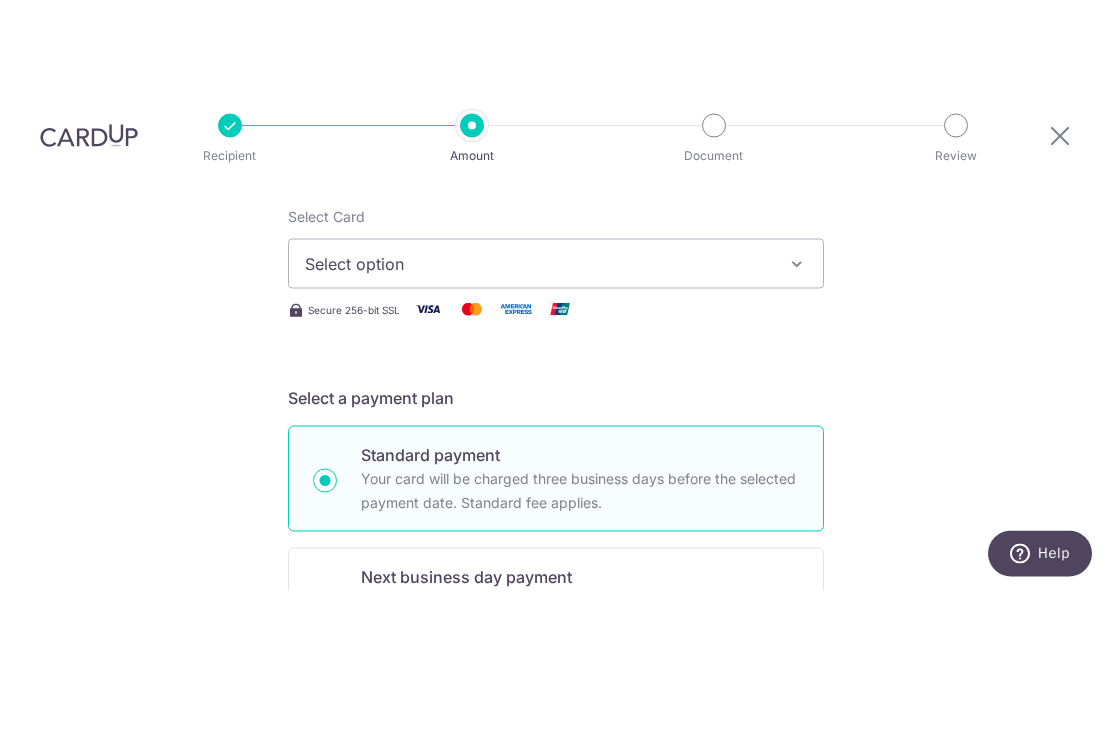 scroll, scrollTop: 245, scrollLeft: 0, axis: vertical 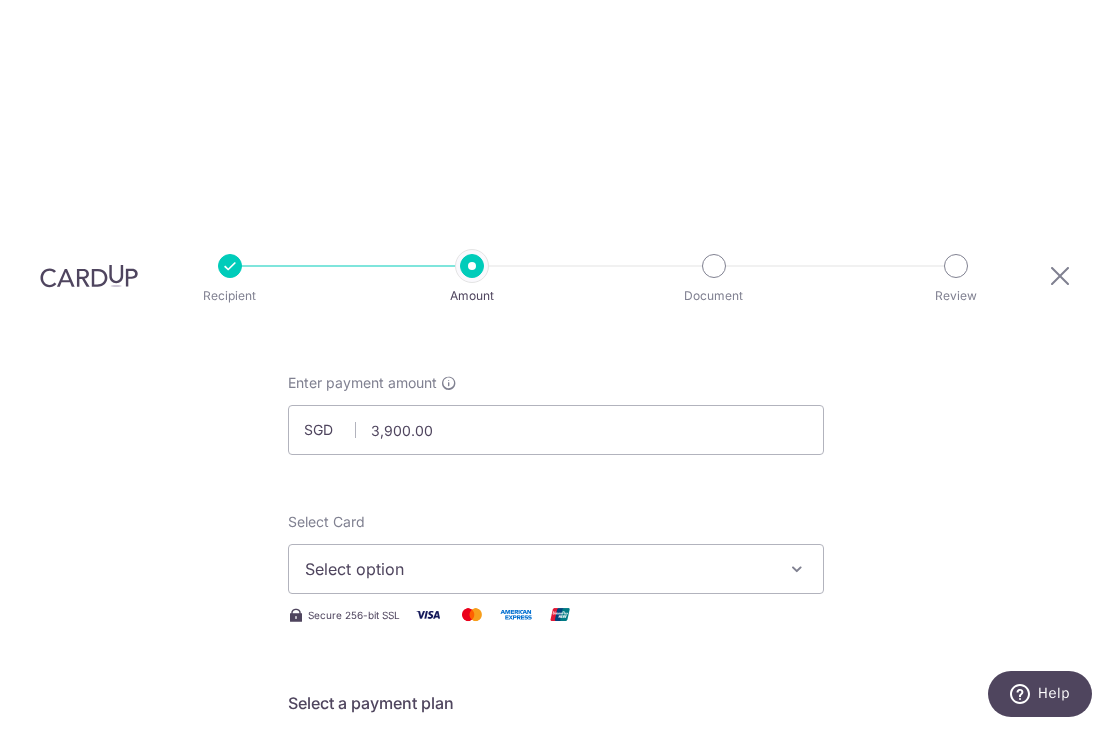 click on "Select option" at bounding box center (538, 569) 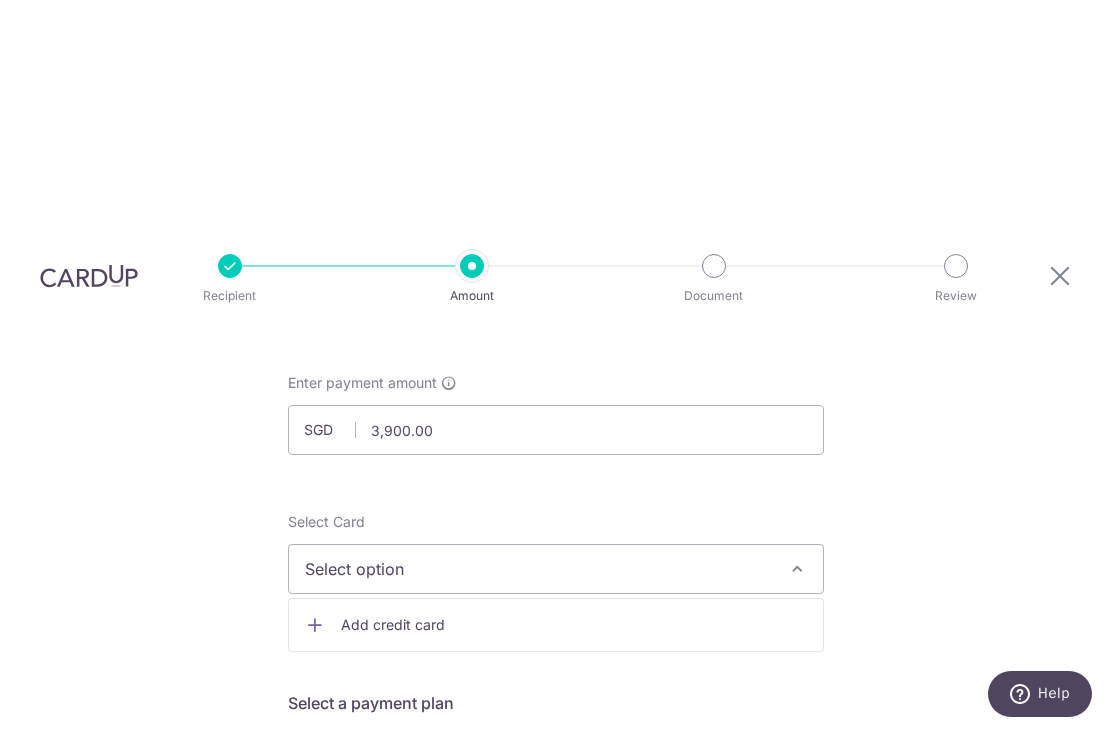 click on "Add credit card" at bounding box center [574, 625] 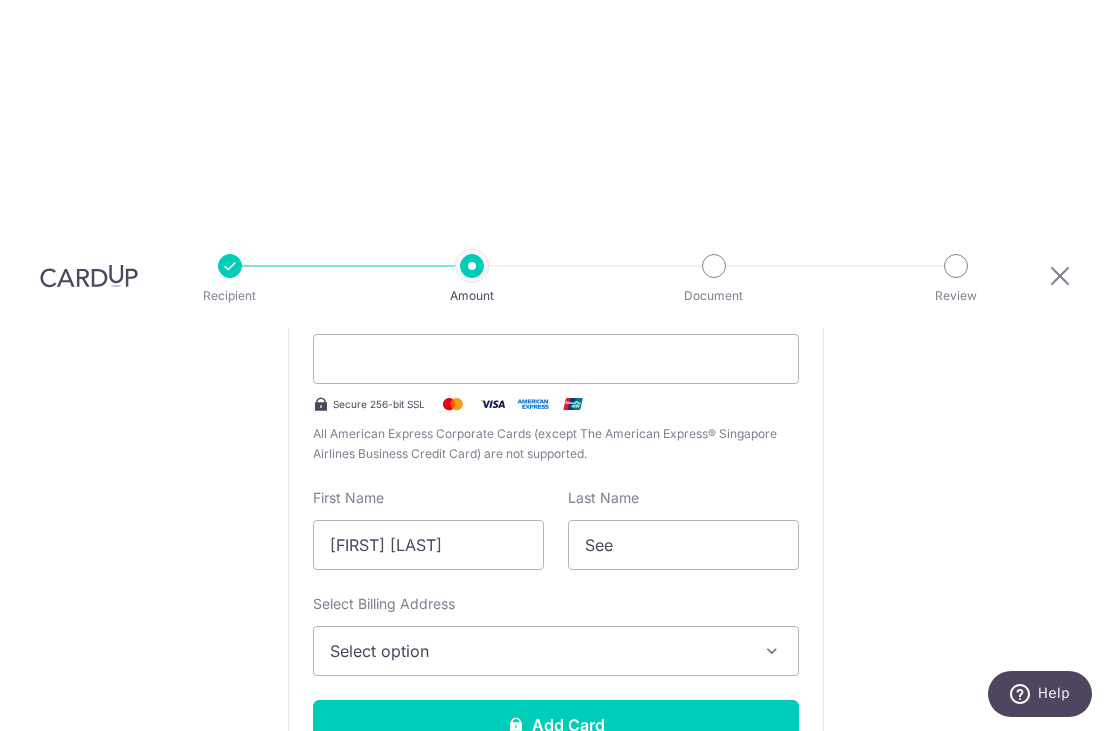 scroll, scrollTop: 582, scrollLeft: 0, axis: vertical 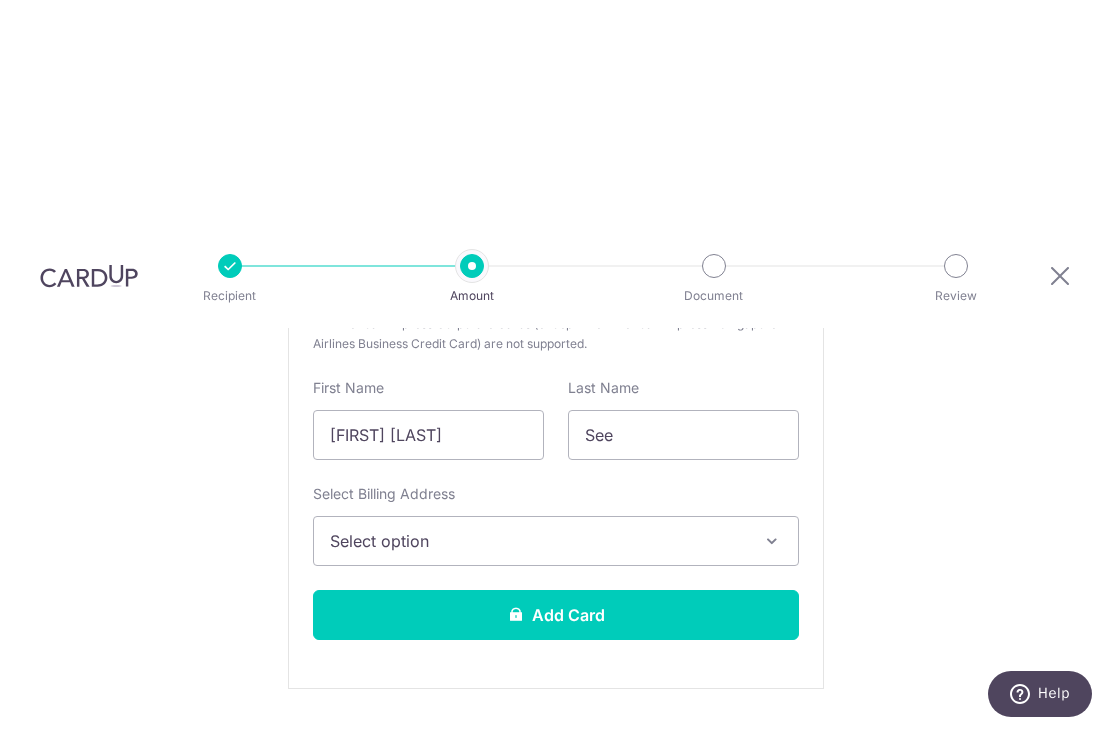 click on "Select option" at bounding box center [538, 541] 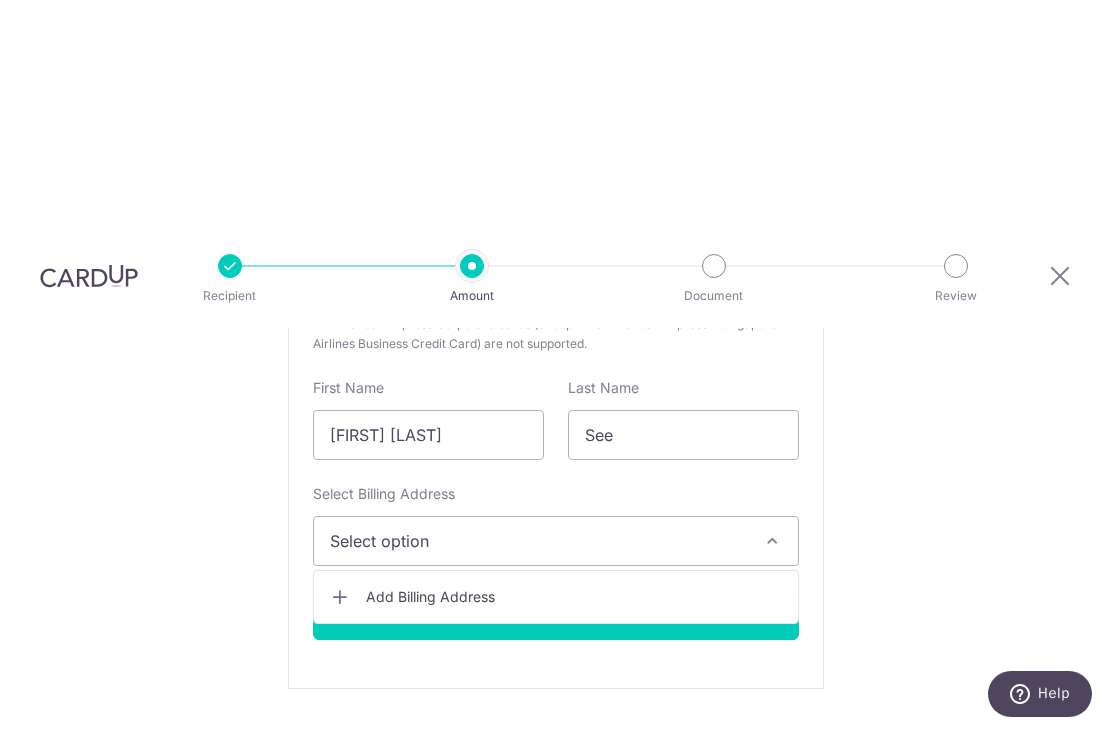 click on "Add Billing Address" at bounding box center (574, 597) 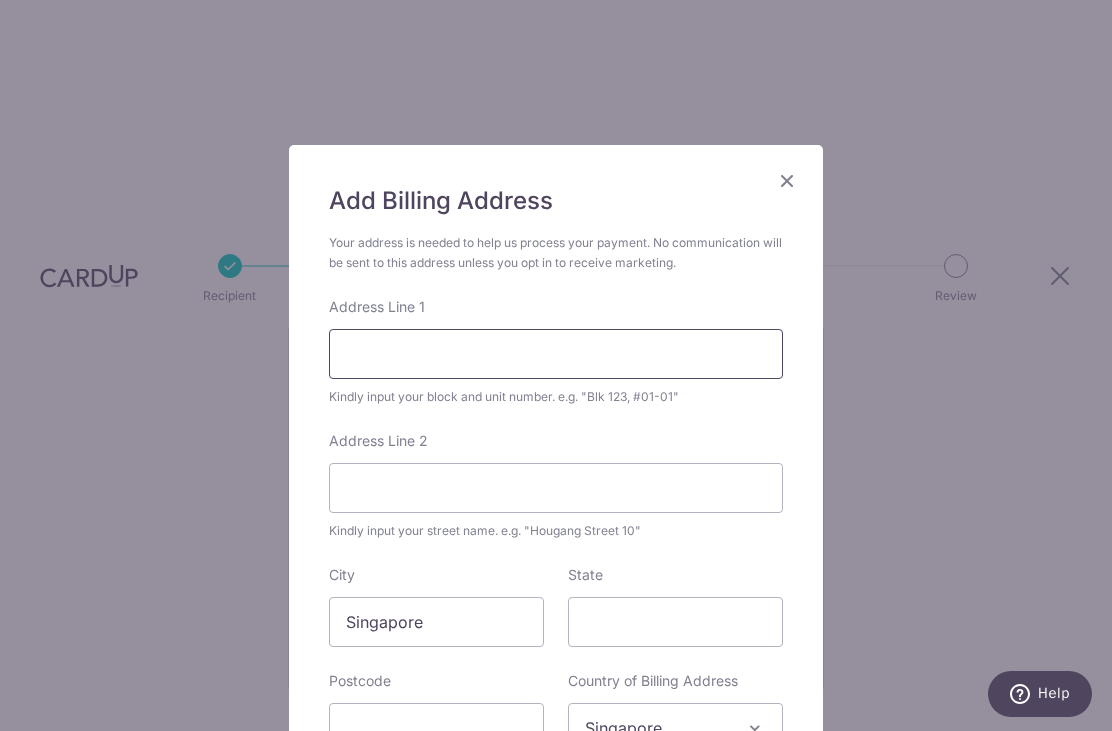 click on "Address Line 1" at bounding box center (556, 354) 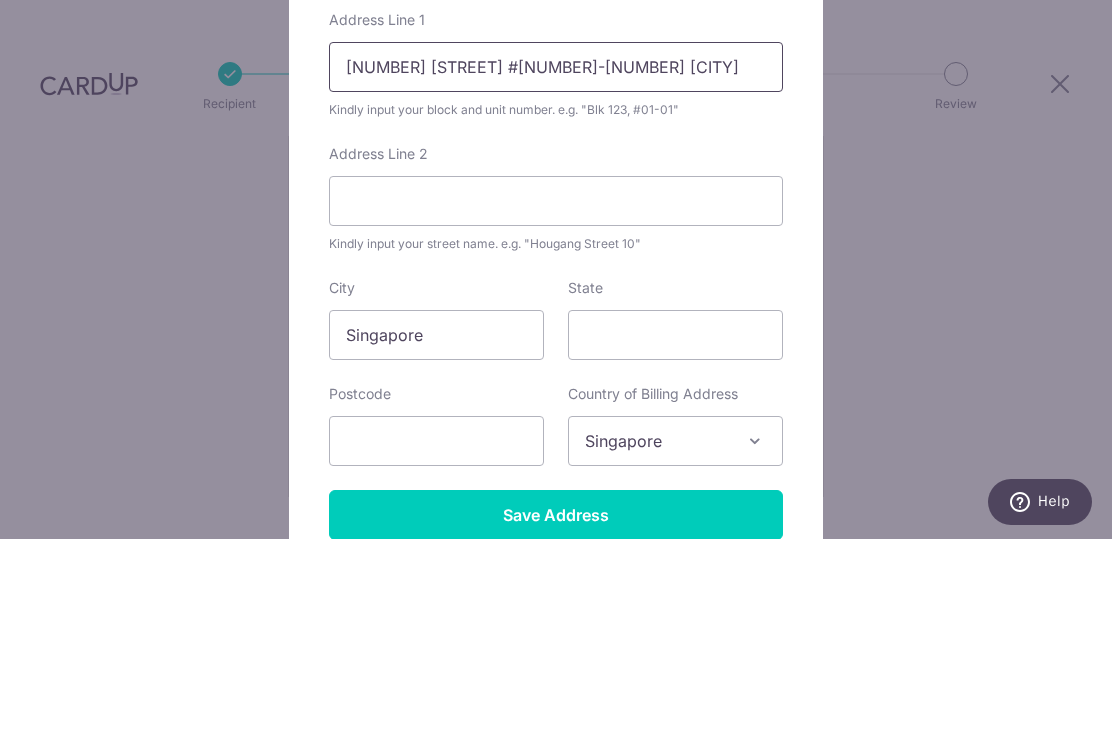 scroll, scrollTop: 143, scrollLeft: 0, axis: vertical 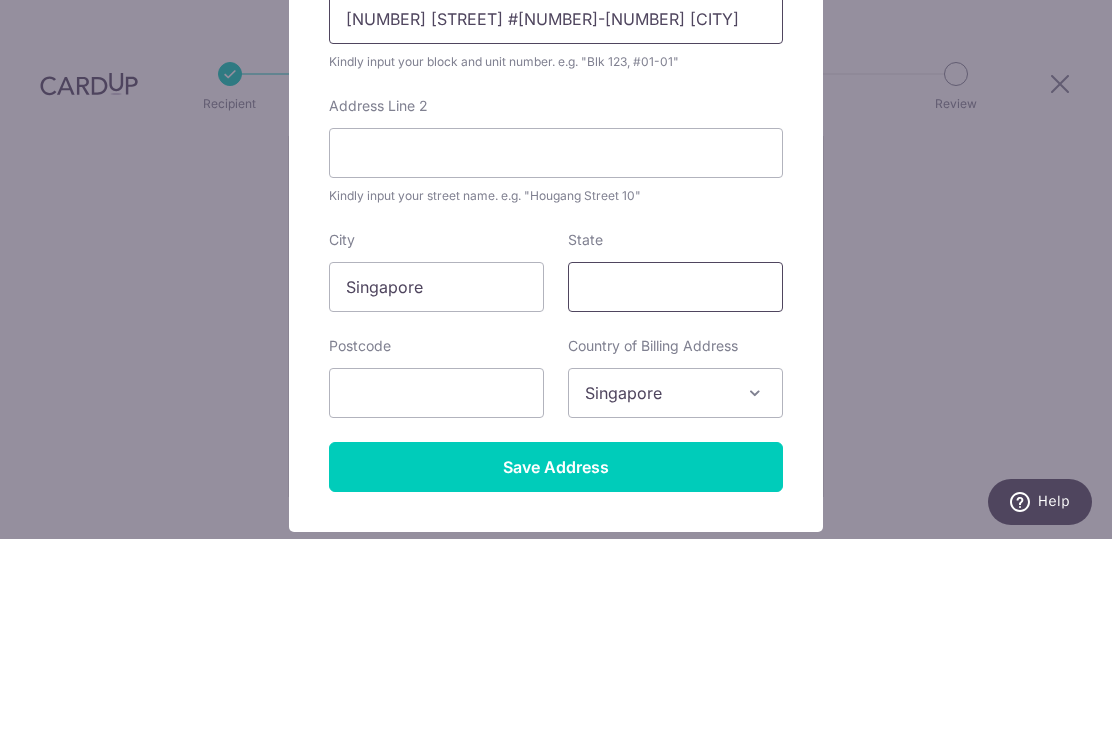 type on "23 Elias Road #10-08 Ris Grandeur" 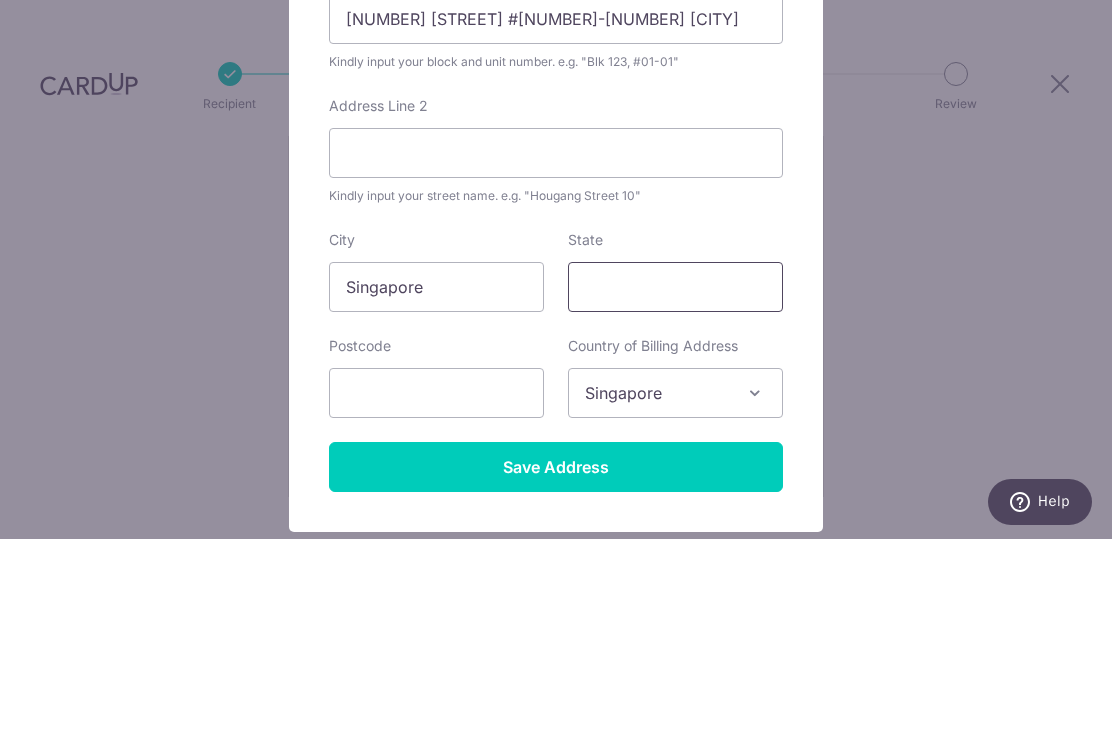 click on "State" at bounding box center [675, 479] 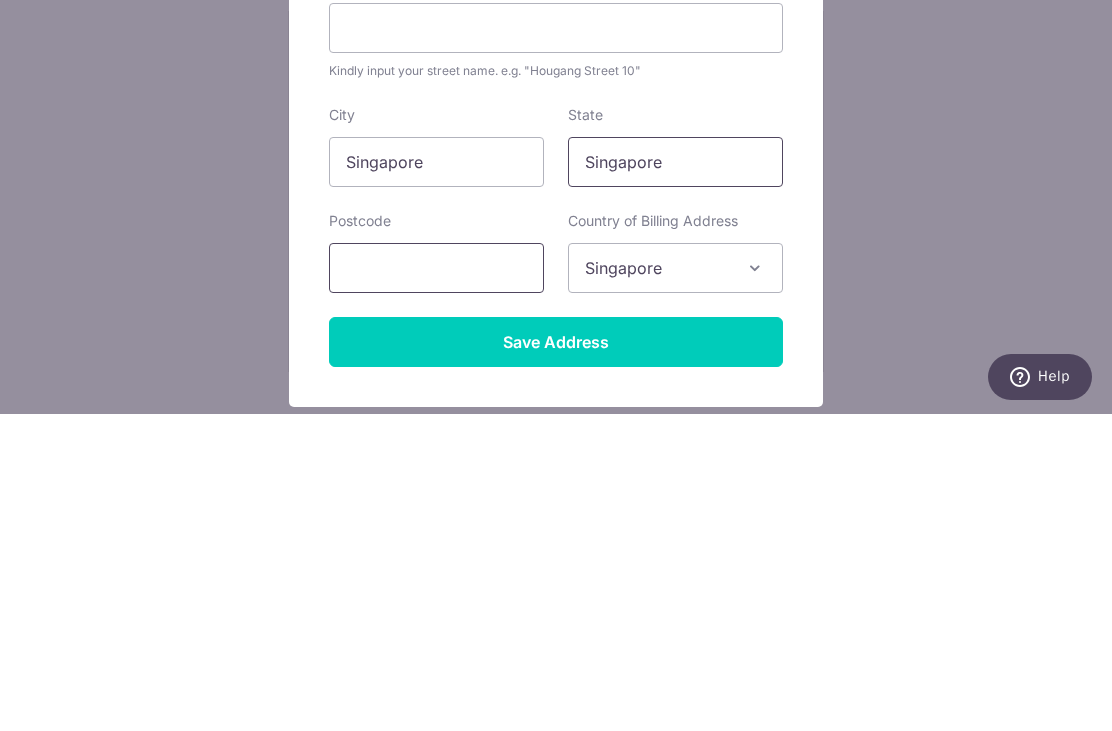 type on "Singapore" 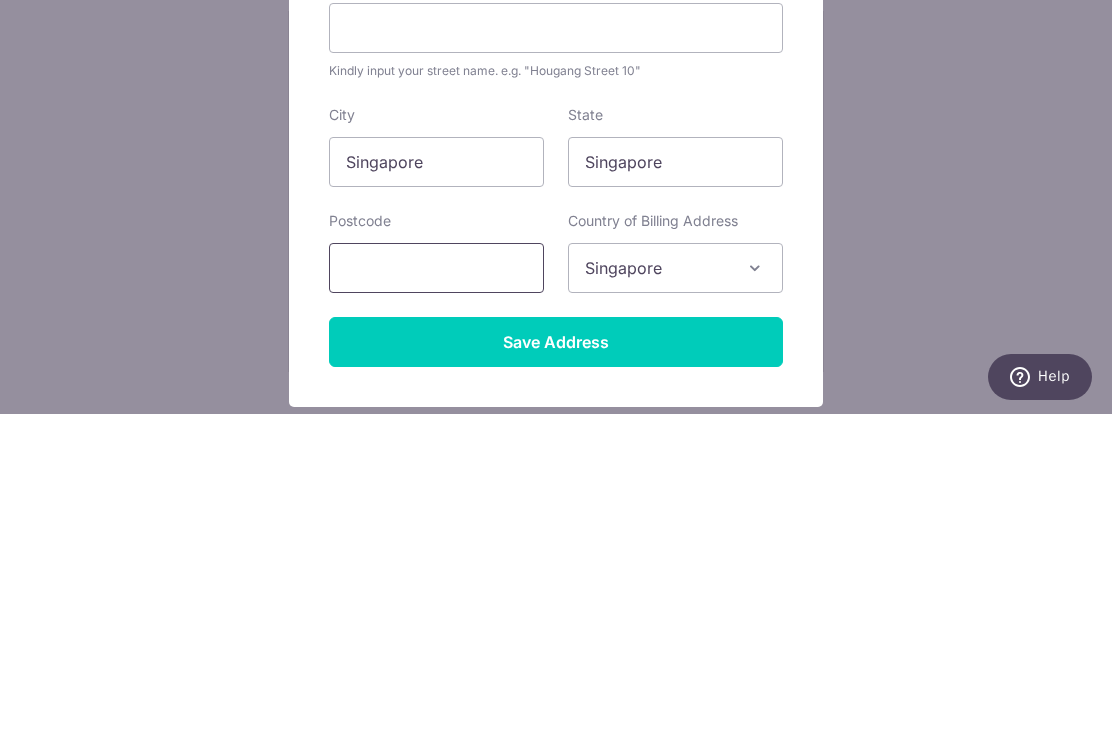 click at bounding box center (436, 585) 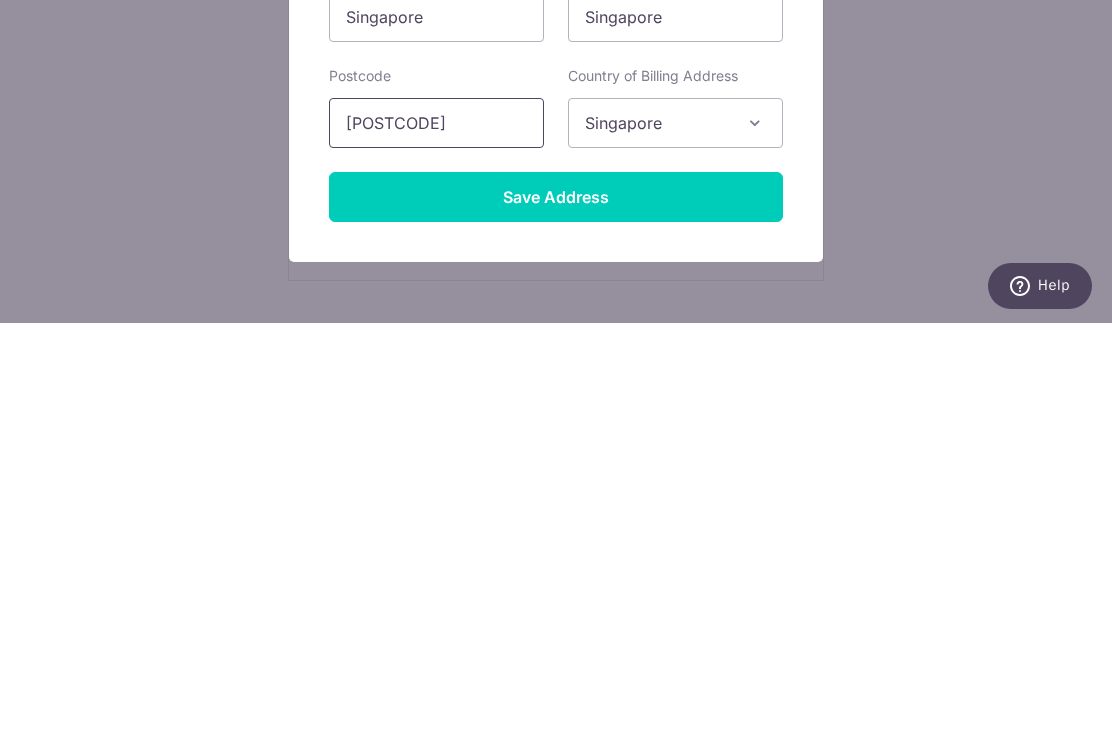scroll, scrollTop: 199, scrollLeft: 0, axis: vertical 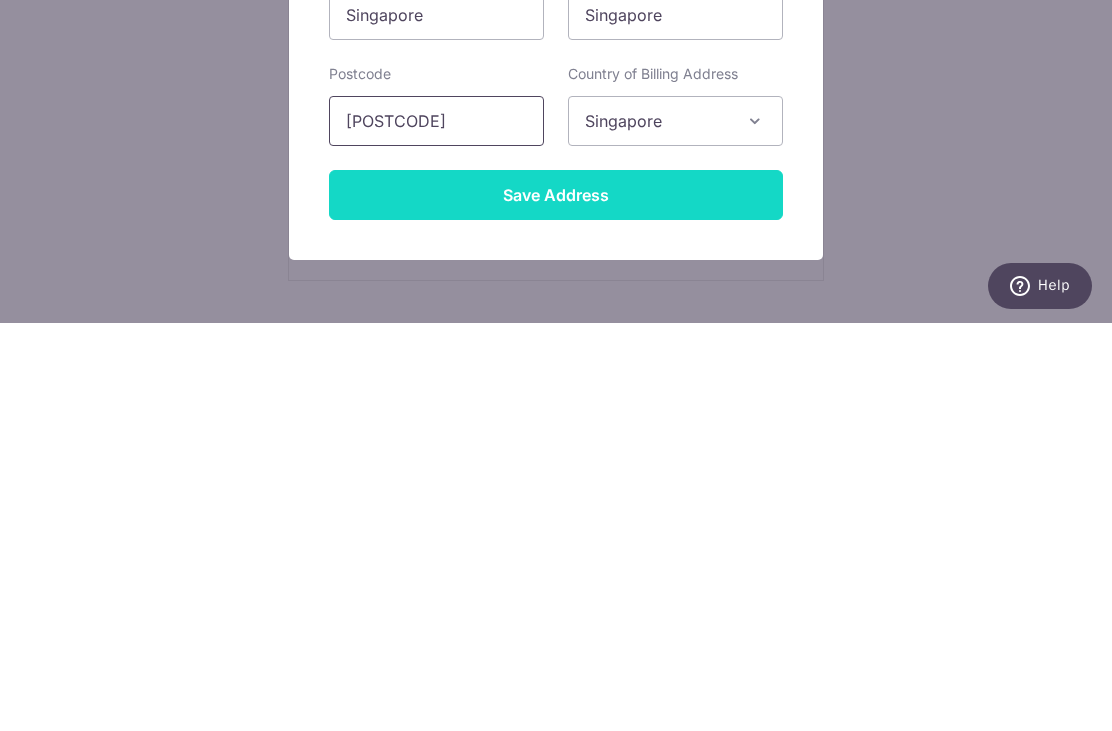 type on "519930" 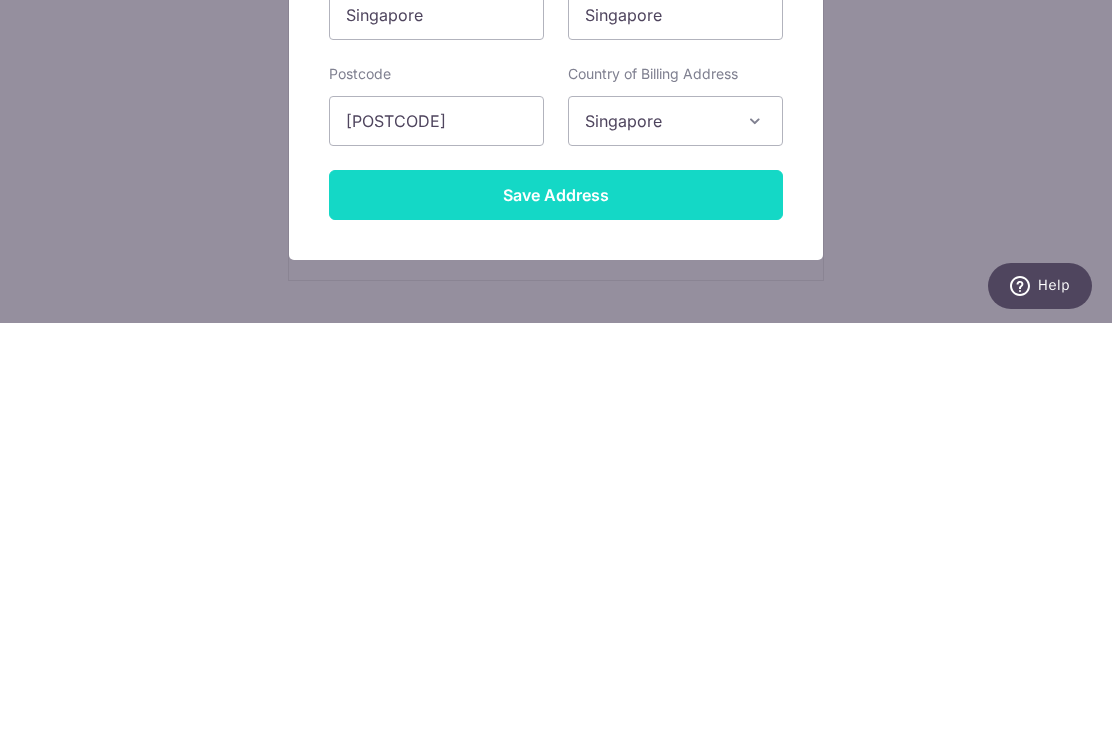 click on "Save Address" at bounding box center (556, 603) 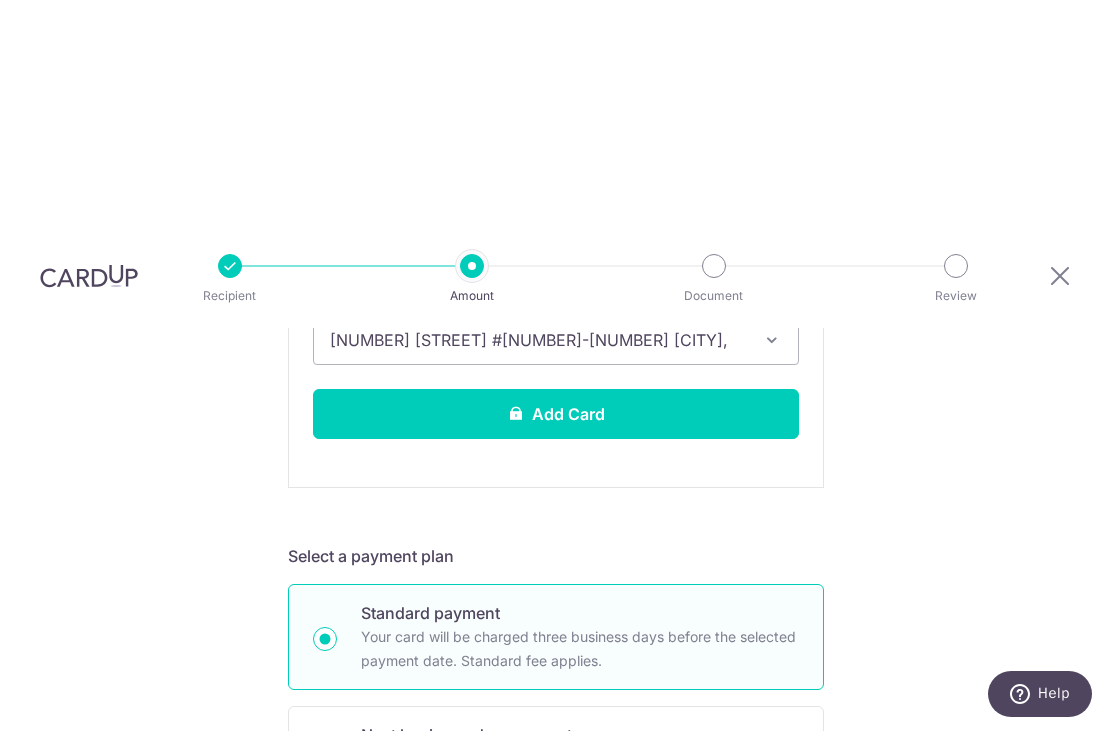 scroll, scrollTop: 778, scrollLeft: 0, axis: vertical 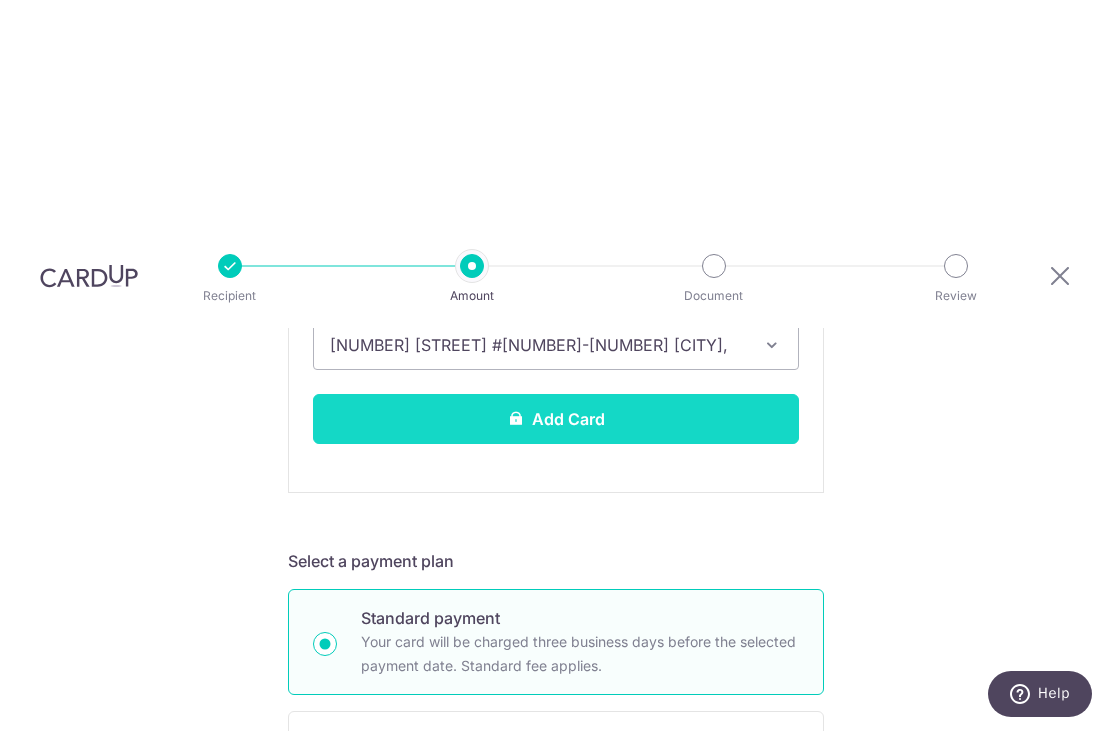 click on "Add Card" at bounding box center [556, 419] 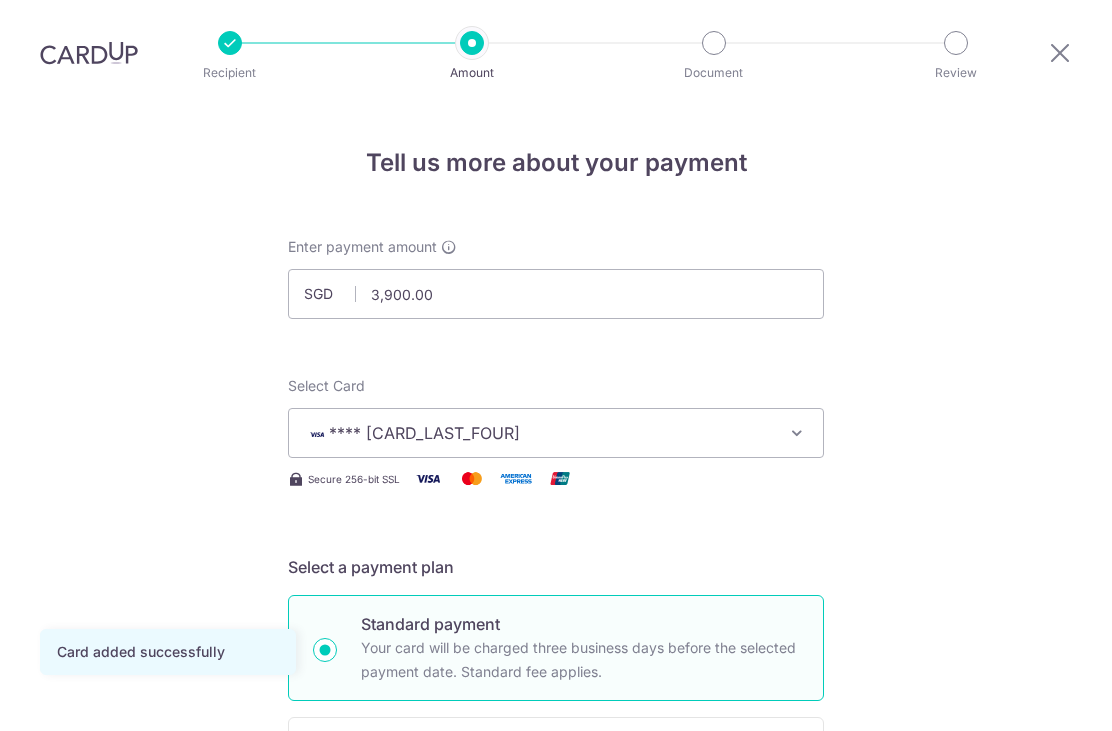scroll, scrollTop: 64, scrollLeft: 0, axis: vertical 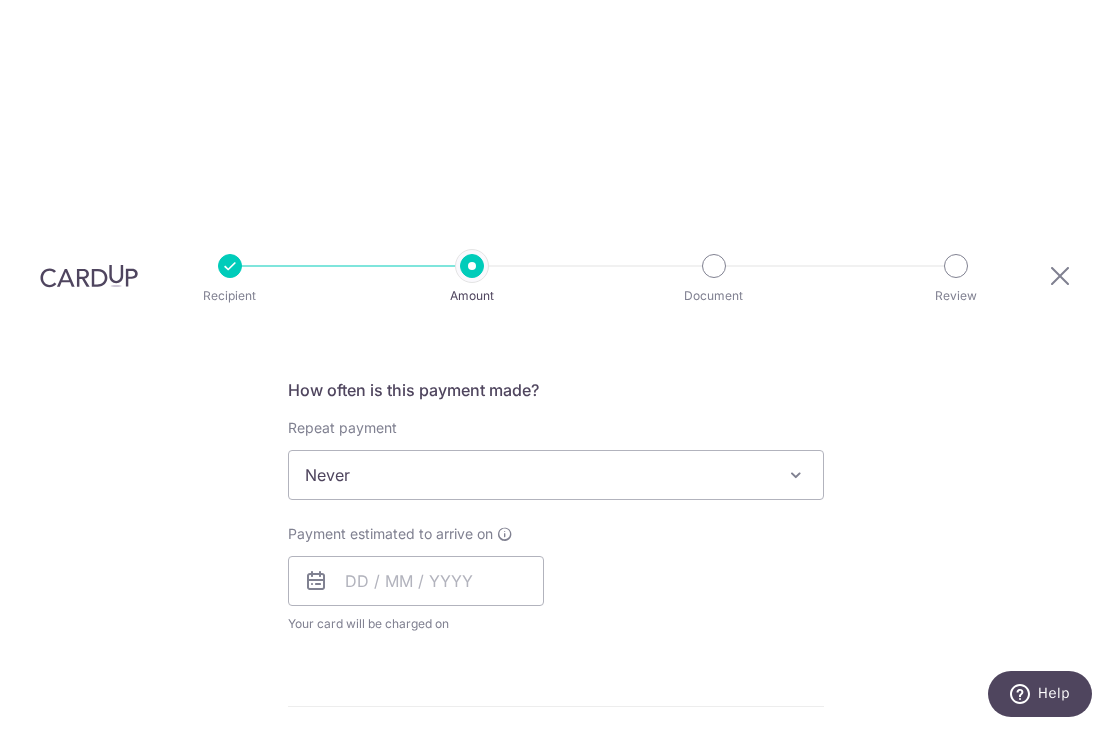 click at bounding box center [796, 475] 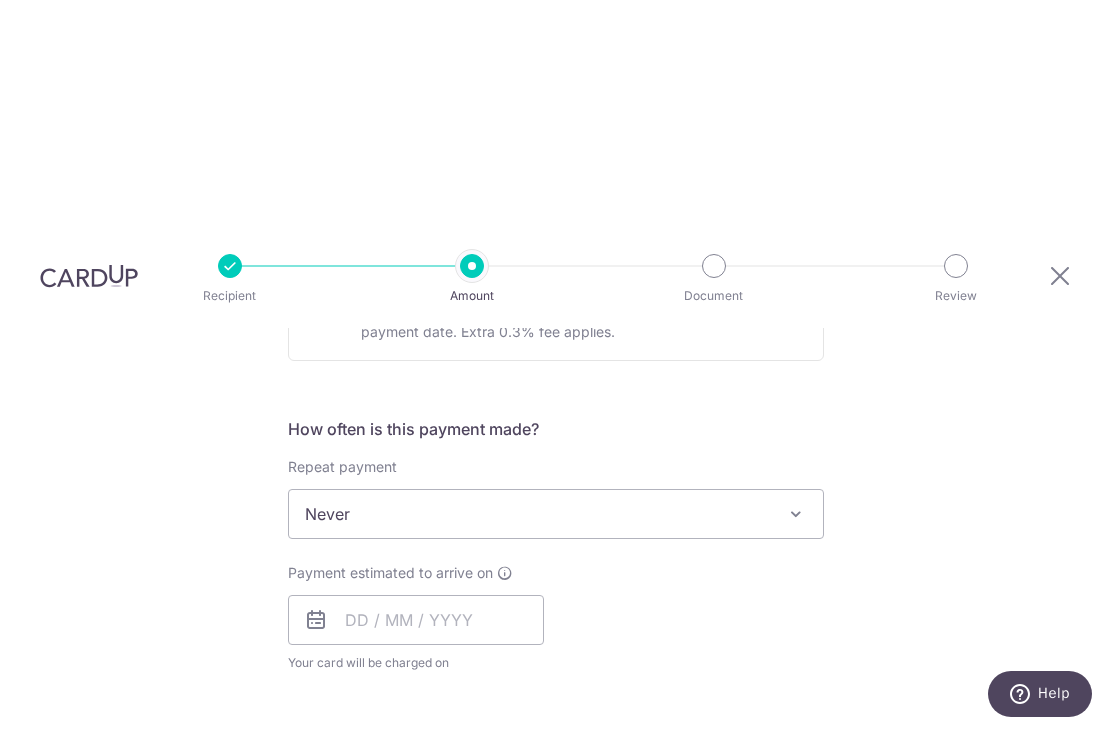 scroll, scrollTop: 684, scrollLeft: 0, axis: vertical 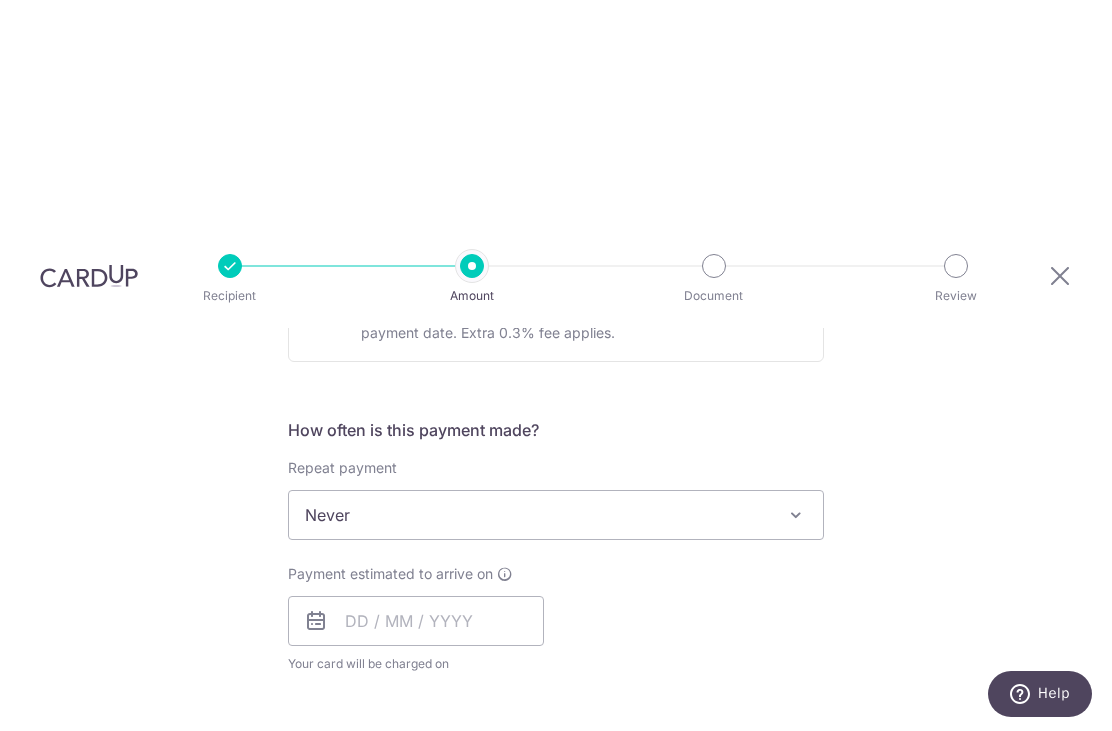 click on "Never" at bounding box center [556, 515] 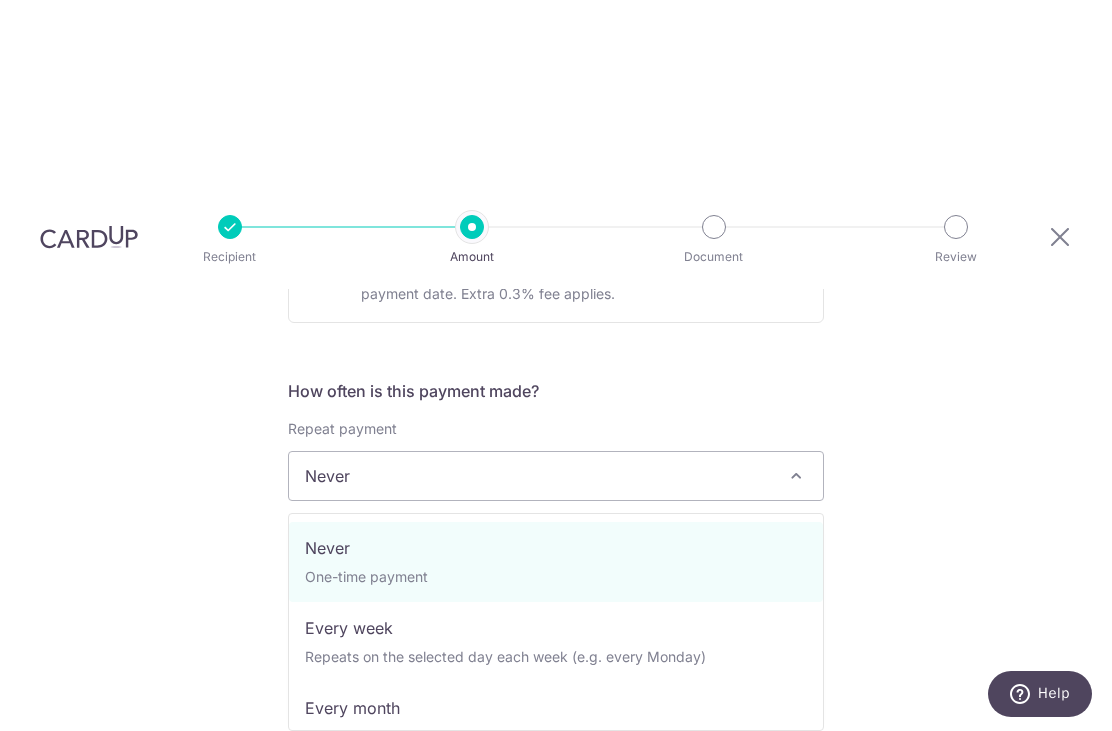 scroll, scrollTop: 0, scrollLeft: 0, axis: both 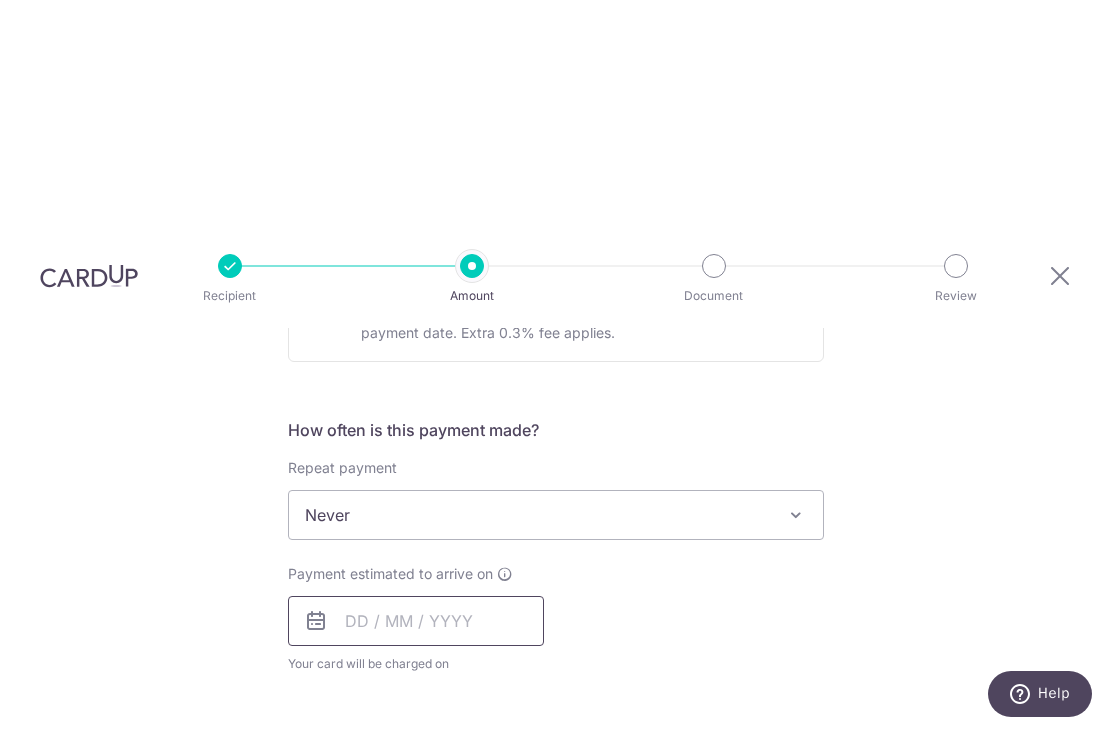 click at bounding box center [416, 621] 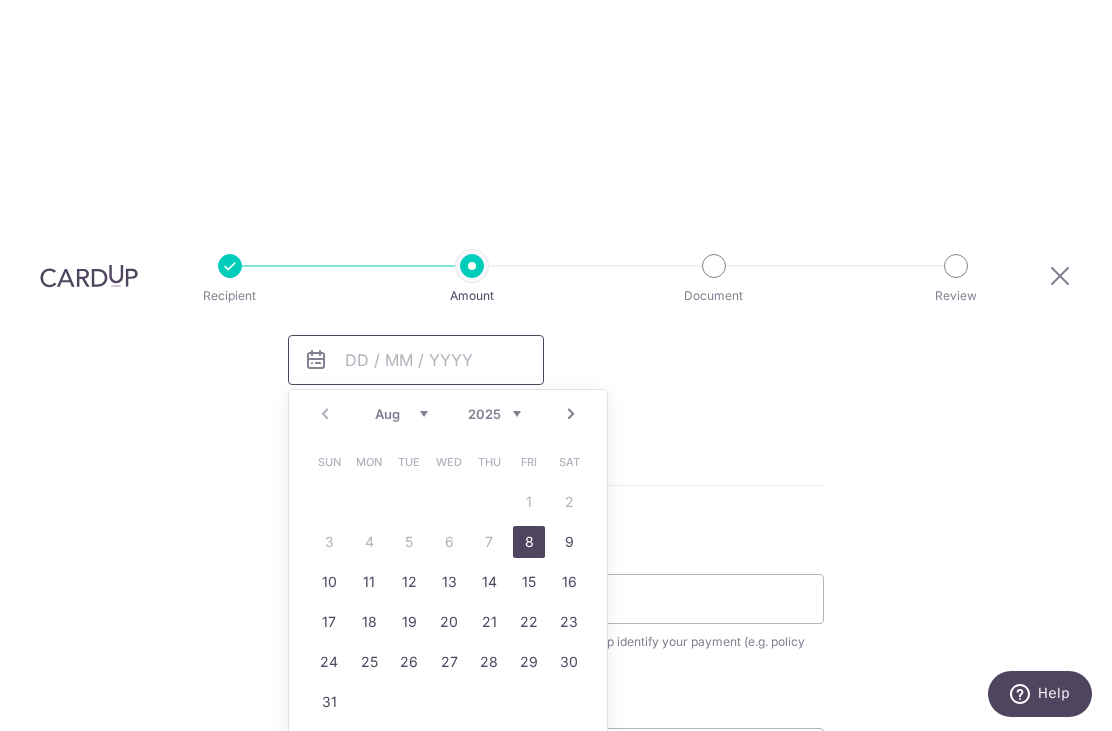 scroll, scrollTop: 962, scrollLeft: 0, axis: vertical 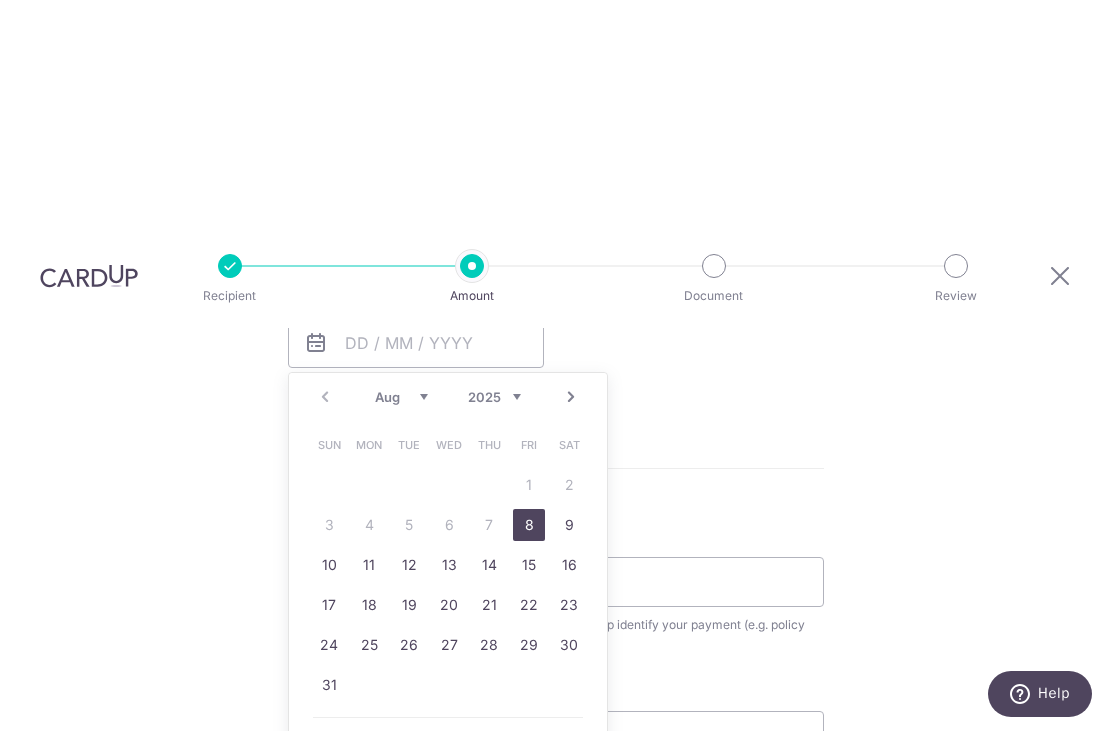 click on "8" at bounding box center (529, 525) 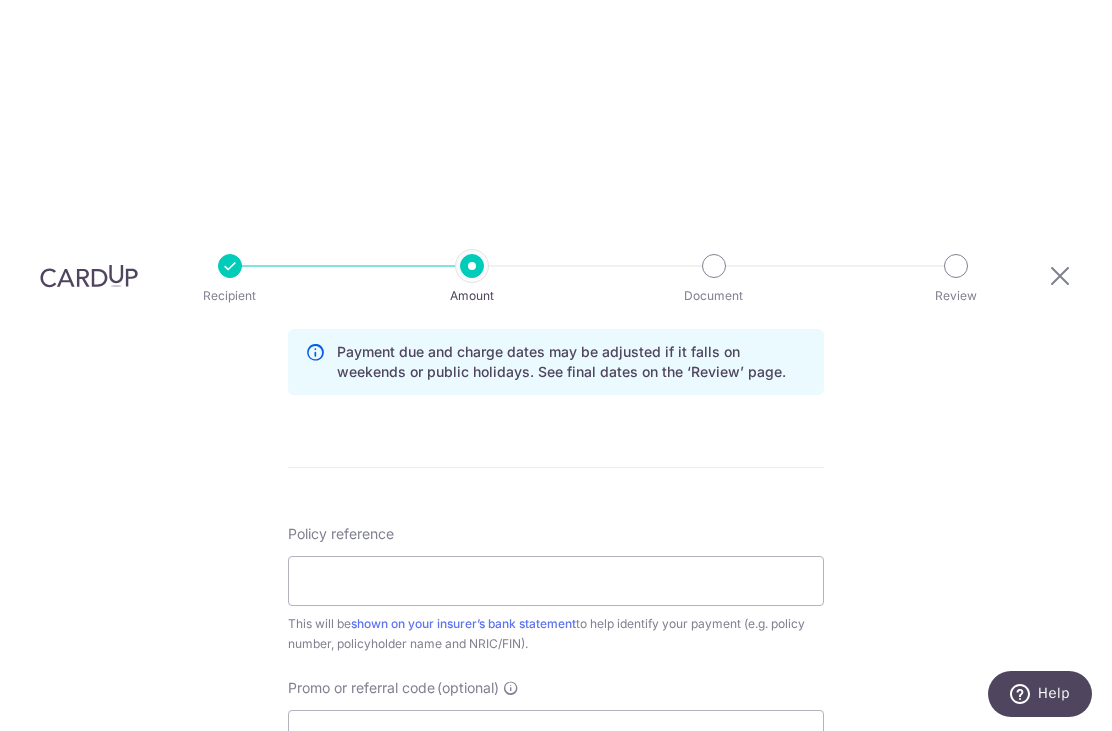 scroll, scrollTop: 1046, scrollLeft: 0, axis: vertical 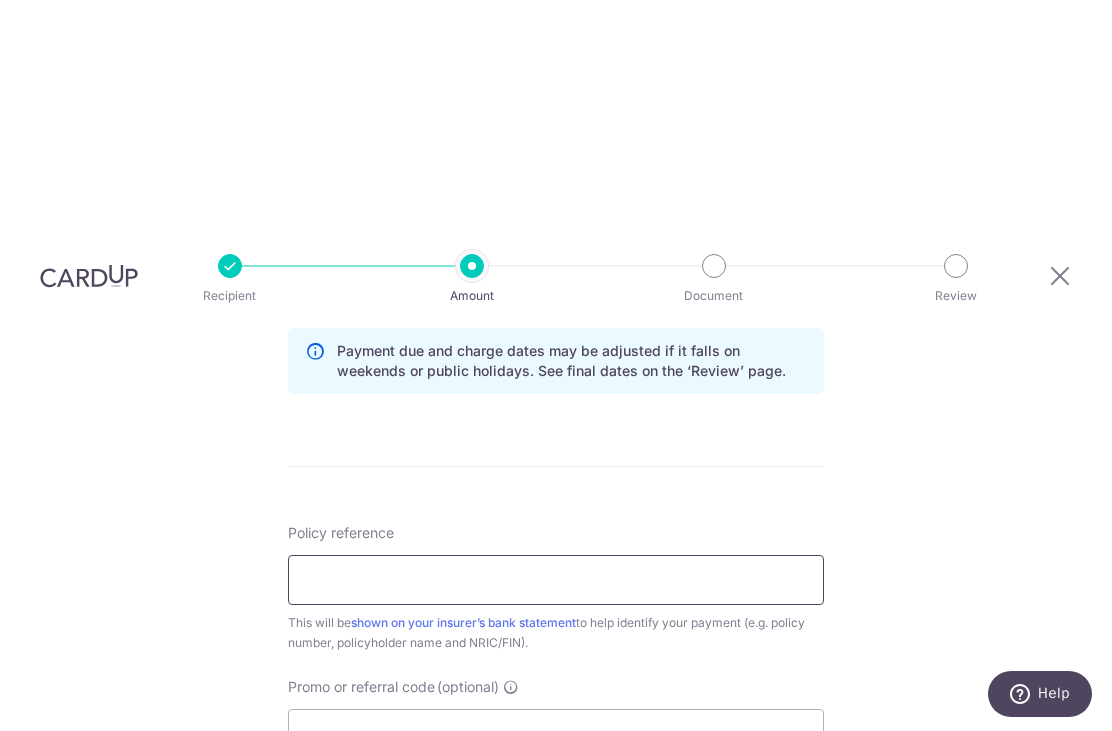 click on "Policy reference" at bounding box center [556, 580] 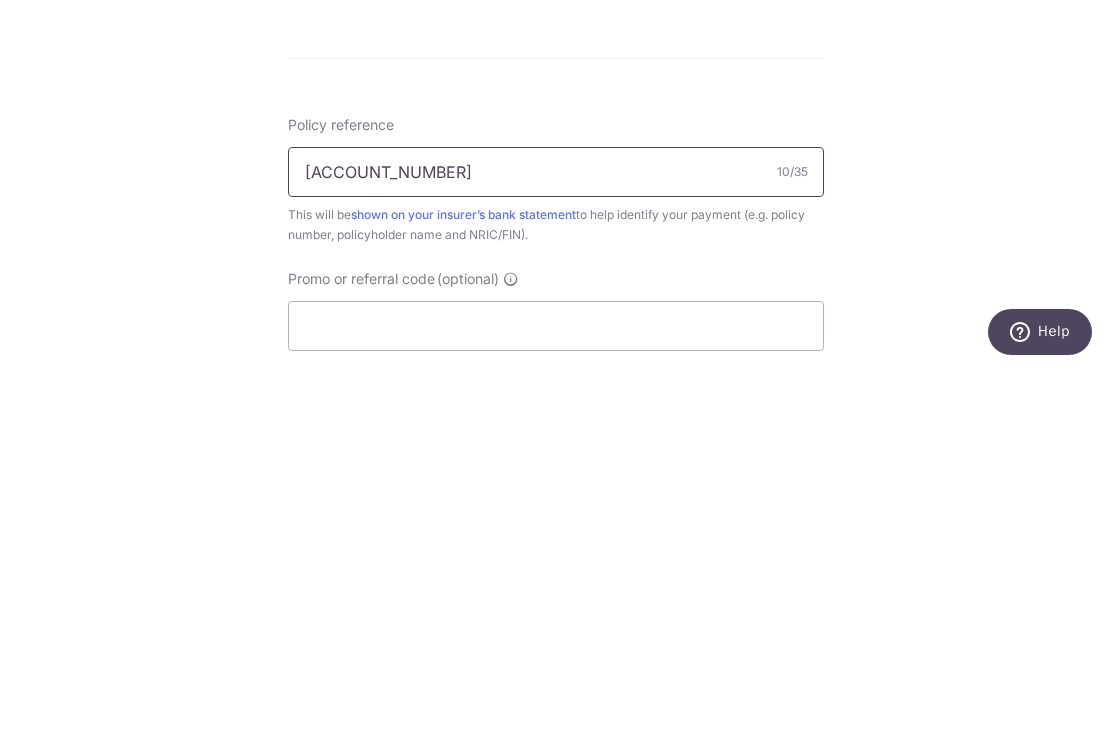 scroll, scrollTop: 1098, scrollLeft: 0, axis: vertical 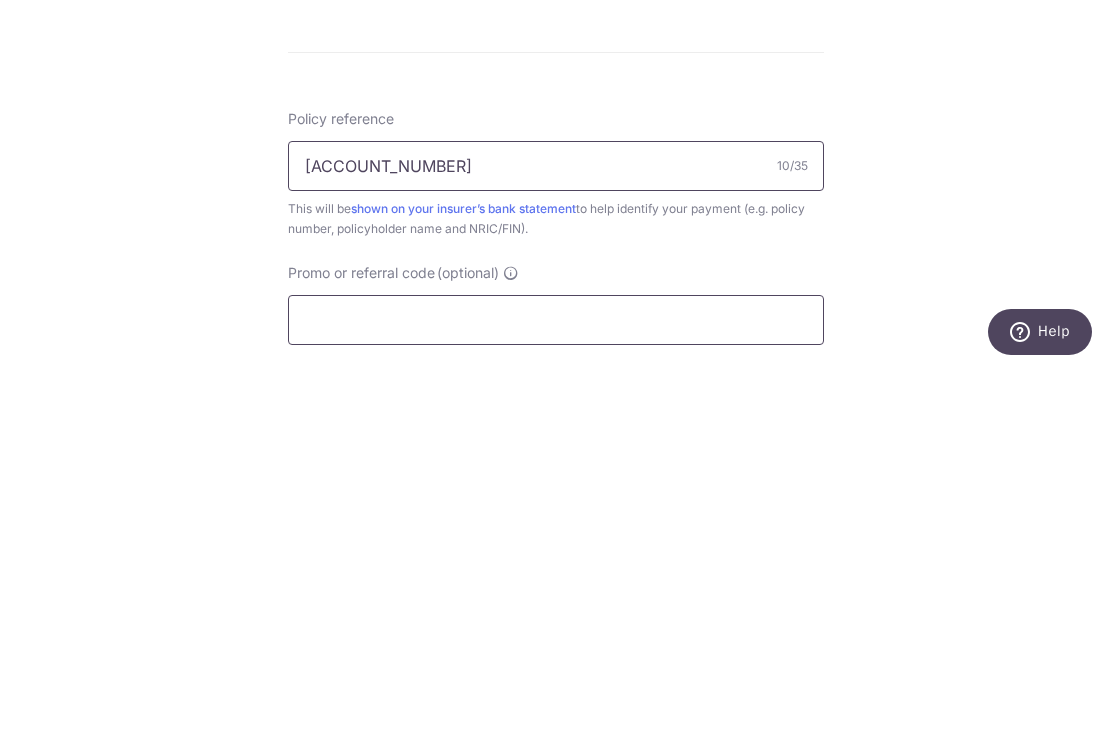 type on "L546483123" 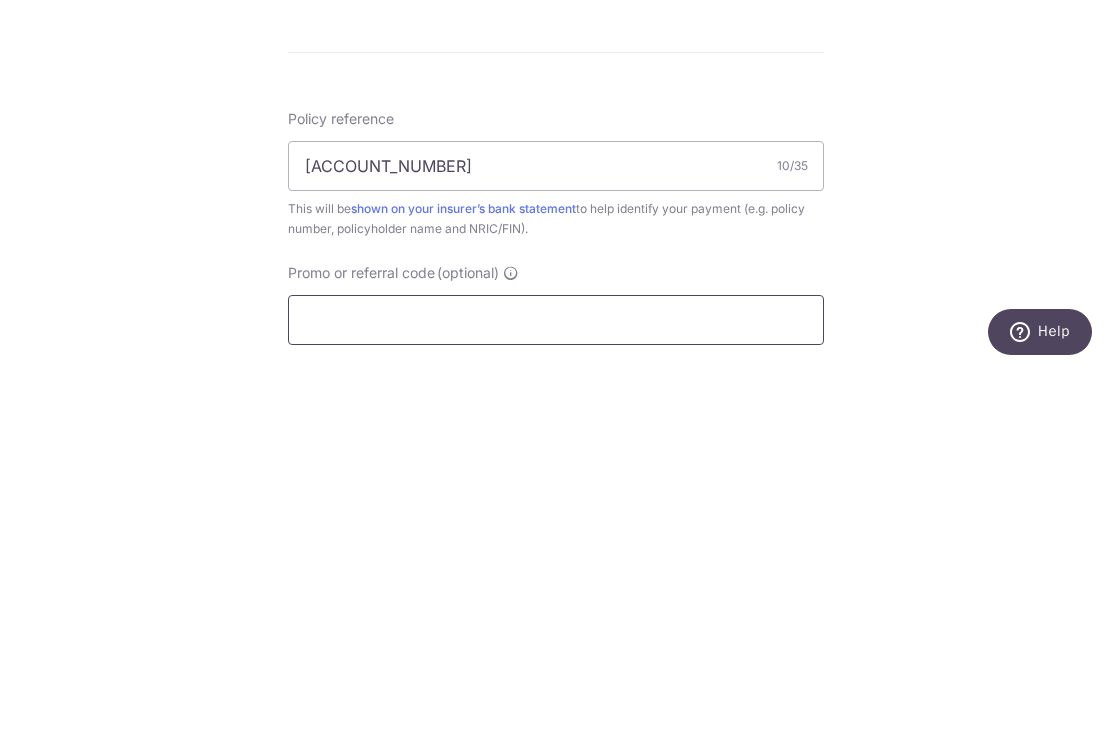 click on "Promo or referral code
(optional)" at bounding box center (556, 682) 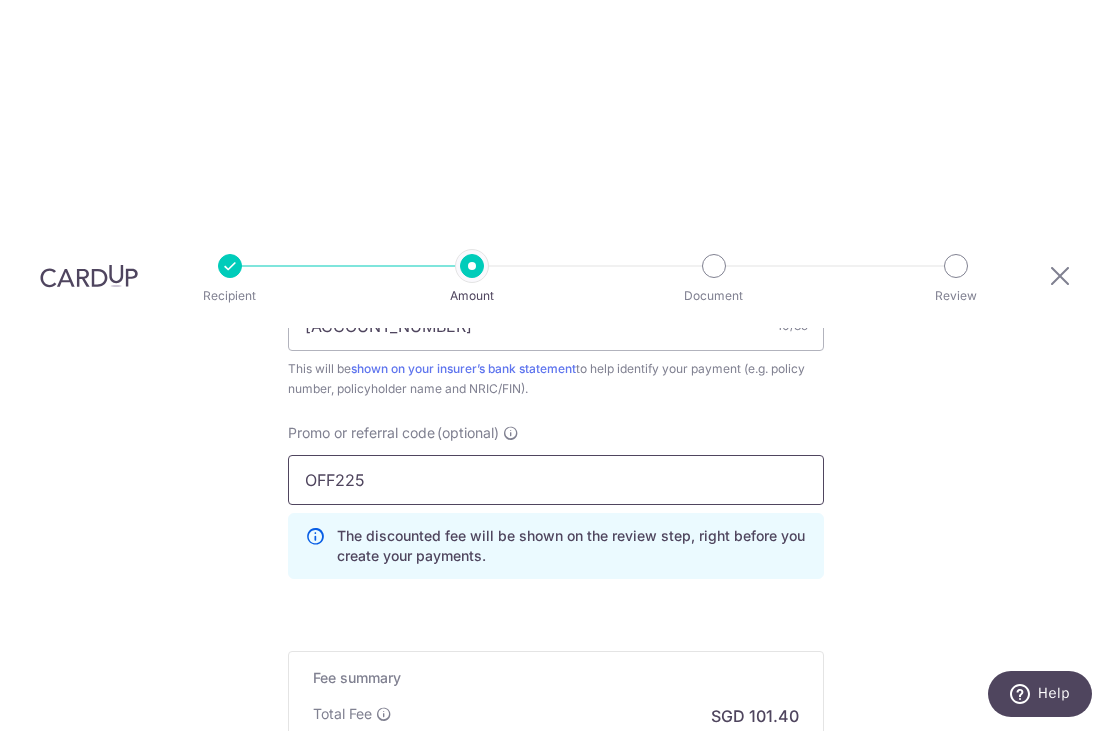 scroll, scrollTop: 1299, scrollLeft: 0, axis: vertical 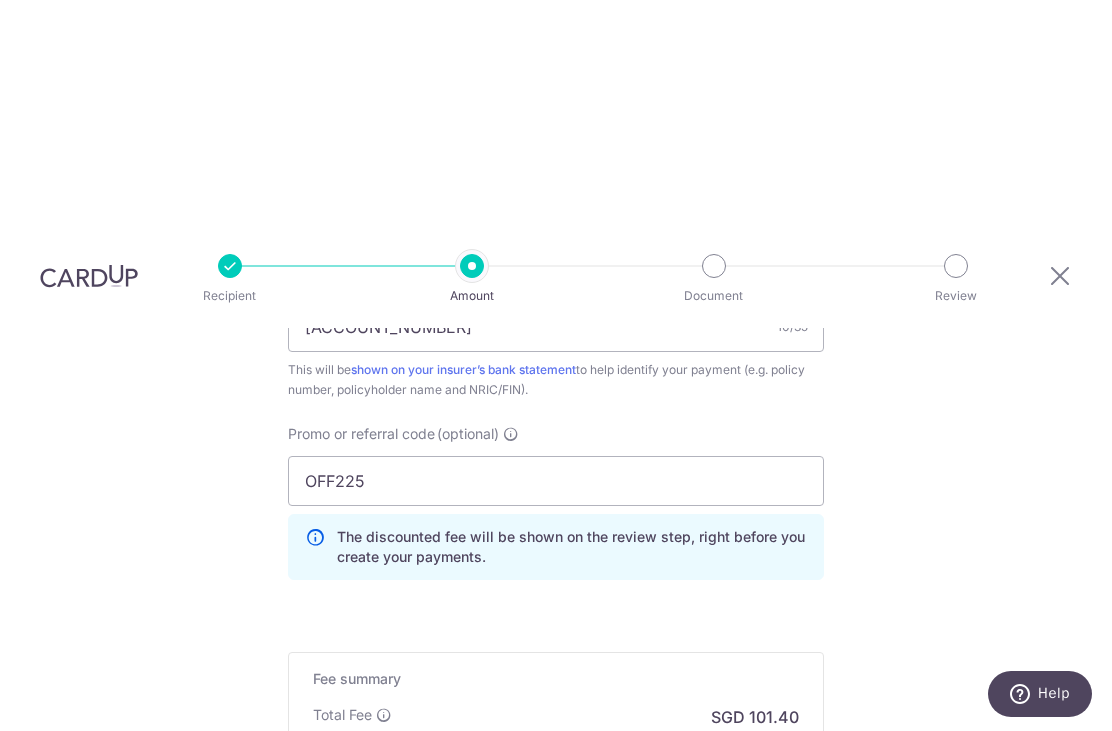 click on "Tell us more about your payment
Enter payment amount
SGD
3,900.00
3900.00
Card added successfully
Select Card
**** 4076
Add credit card
Your Cards
**** 4076
Secure 256-bit SSL
Text
New card details
Card
Secure 256-bit SSL" at bounding box center (556, 19) 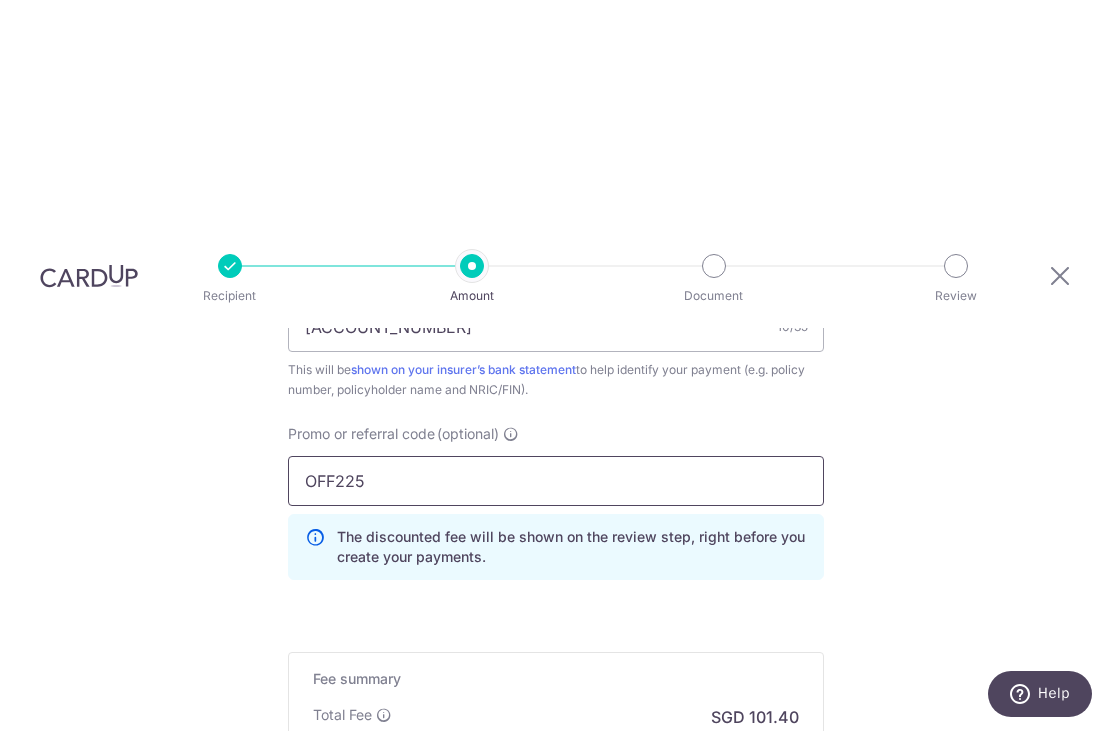 click on "OFF225" at bounding box center [556, 481] 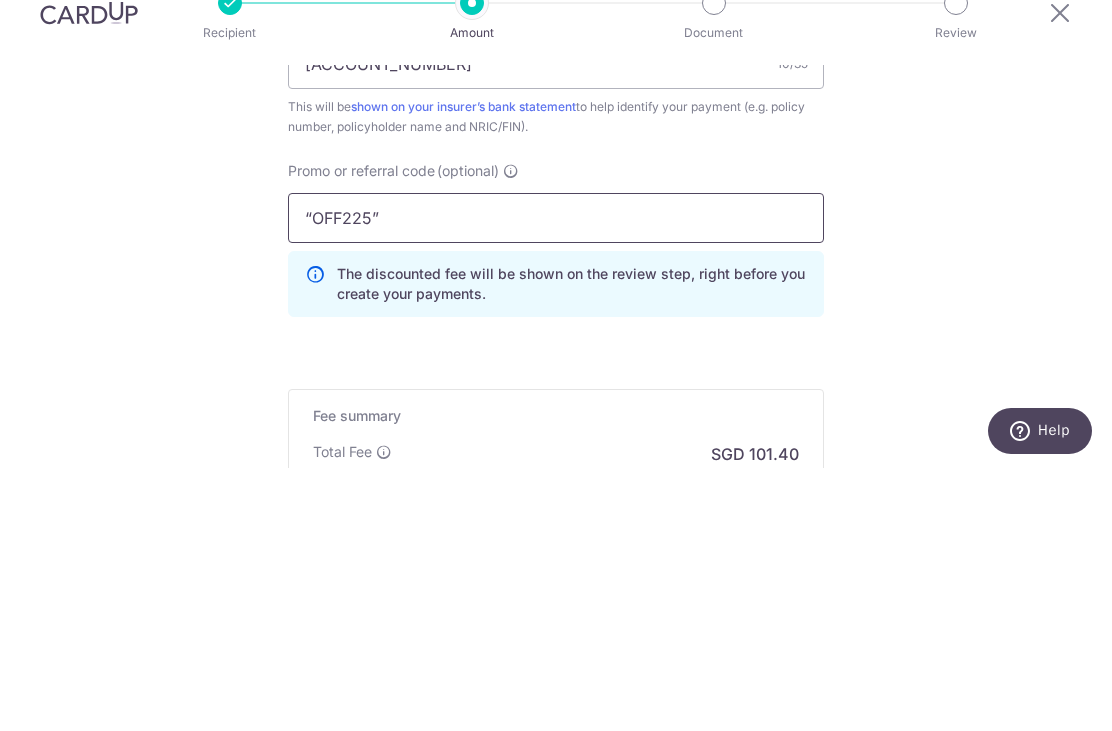 click on "“OFF225" at bounding box center [556, 481] 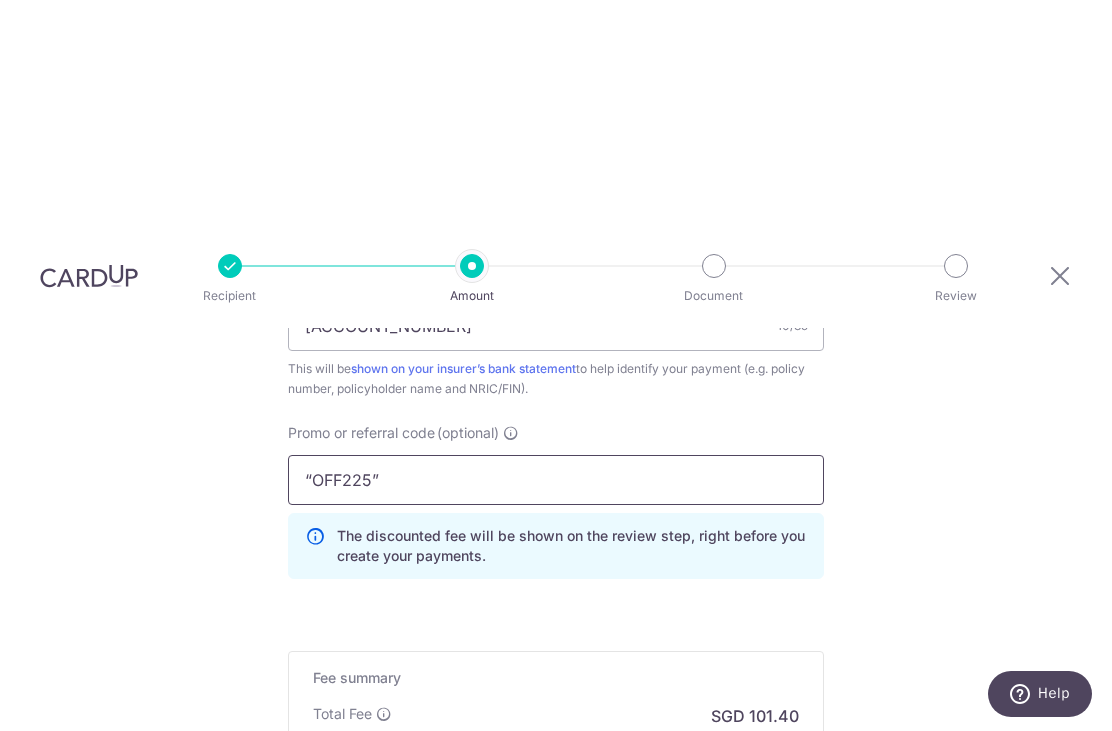 scroll, scrollTop: 1299, scrollLeft: 0, axis: vertical 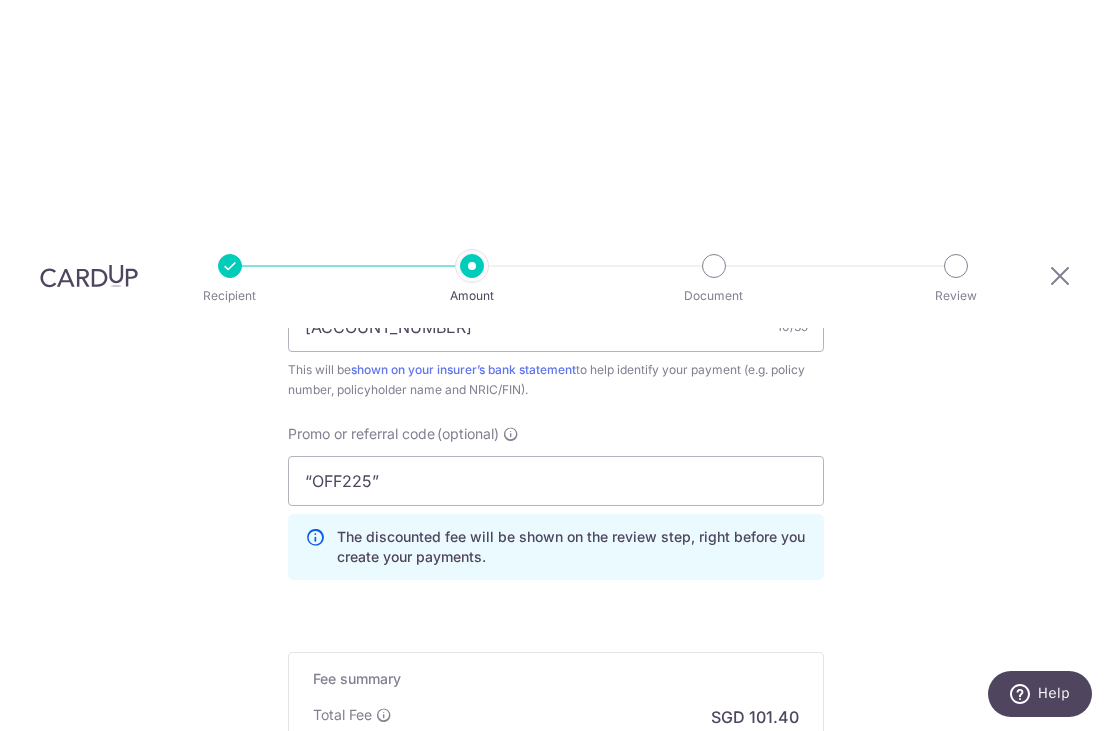 click on "Total Fee" at bounding box center (342, 715) 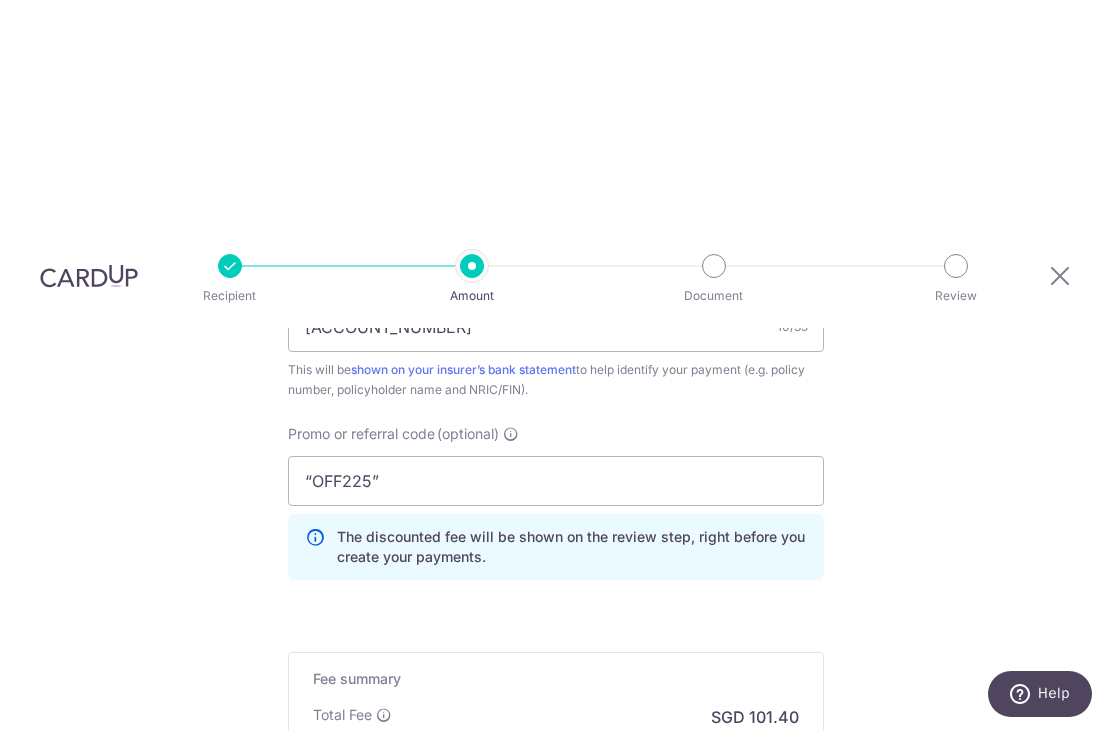 click at bounding box center (511, 434) 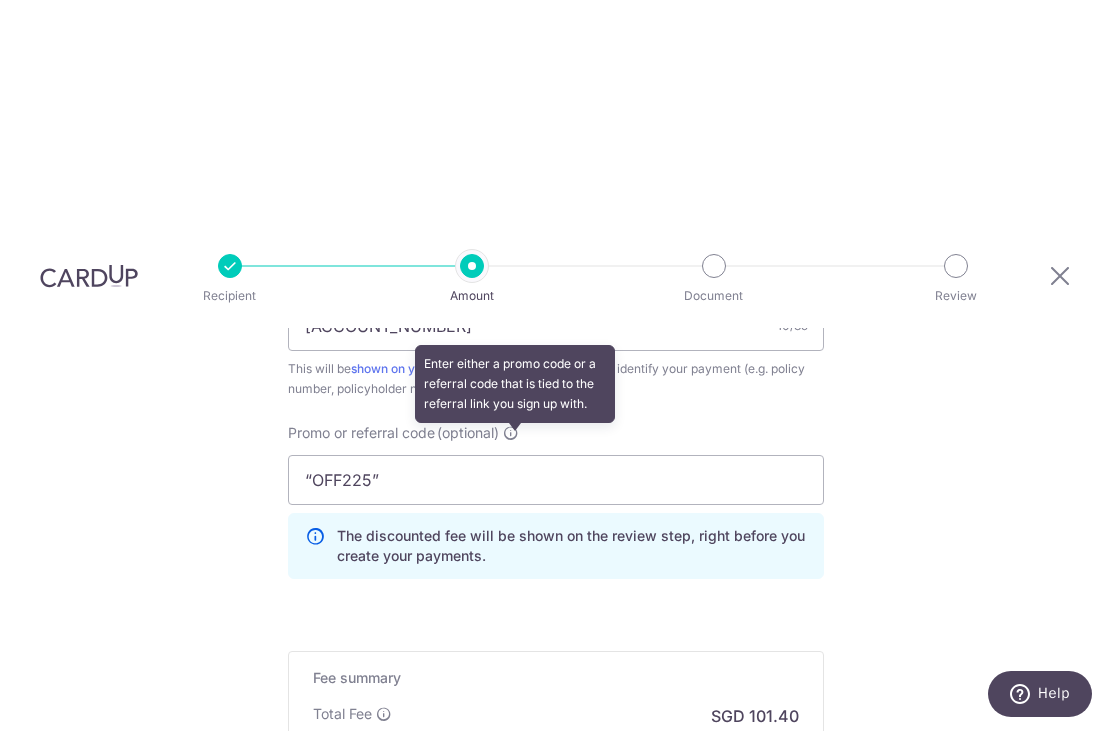 scroll, scrollTop: 1299, scrollLeft: 0, axis: vertical 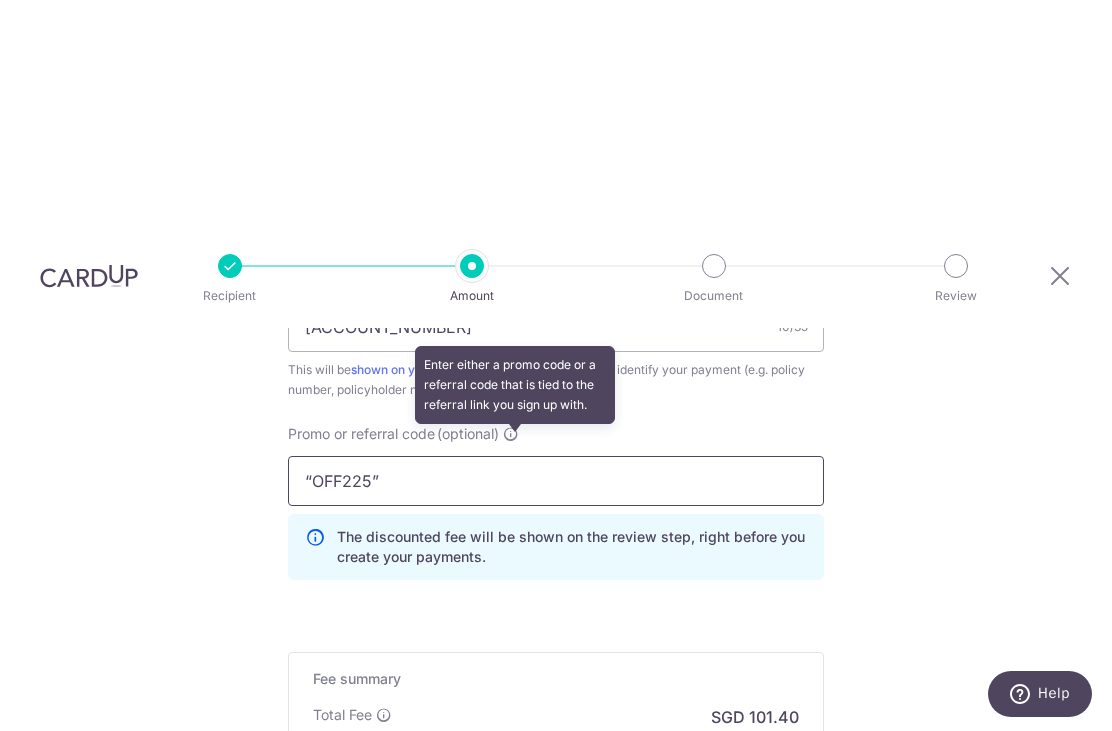 click on "“OFF225”" at bounding box center (556, 481) 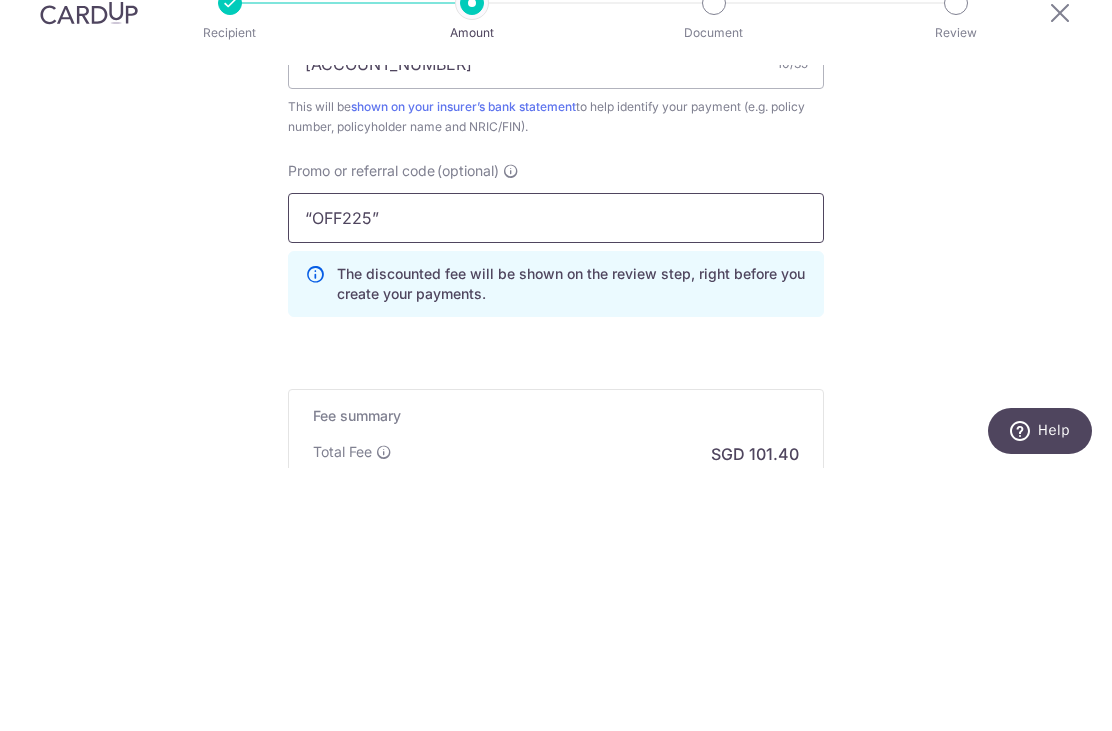 click on "“OFF225”" at bounding box center [556, 481] 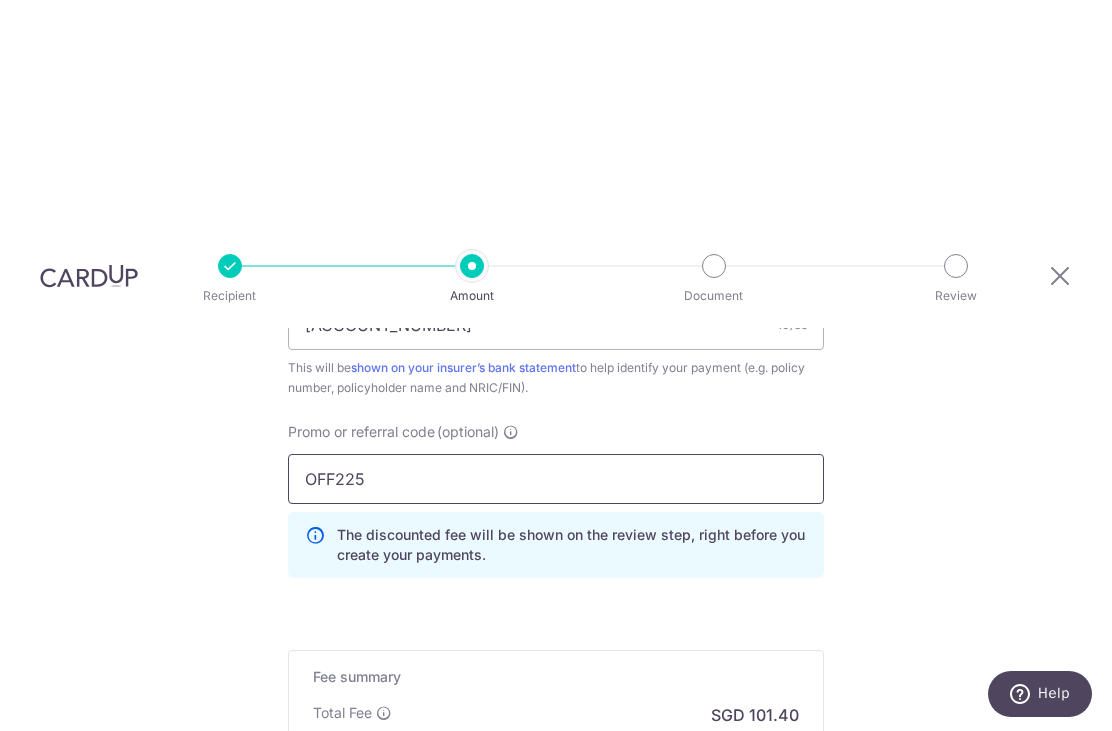 scroll, scrollTop: 1299, scrollLeft: 0, axis: vertical 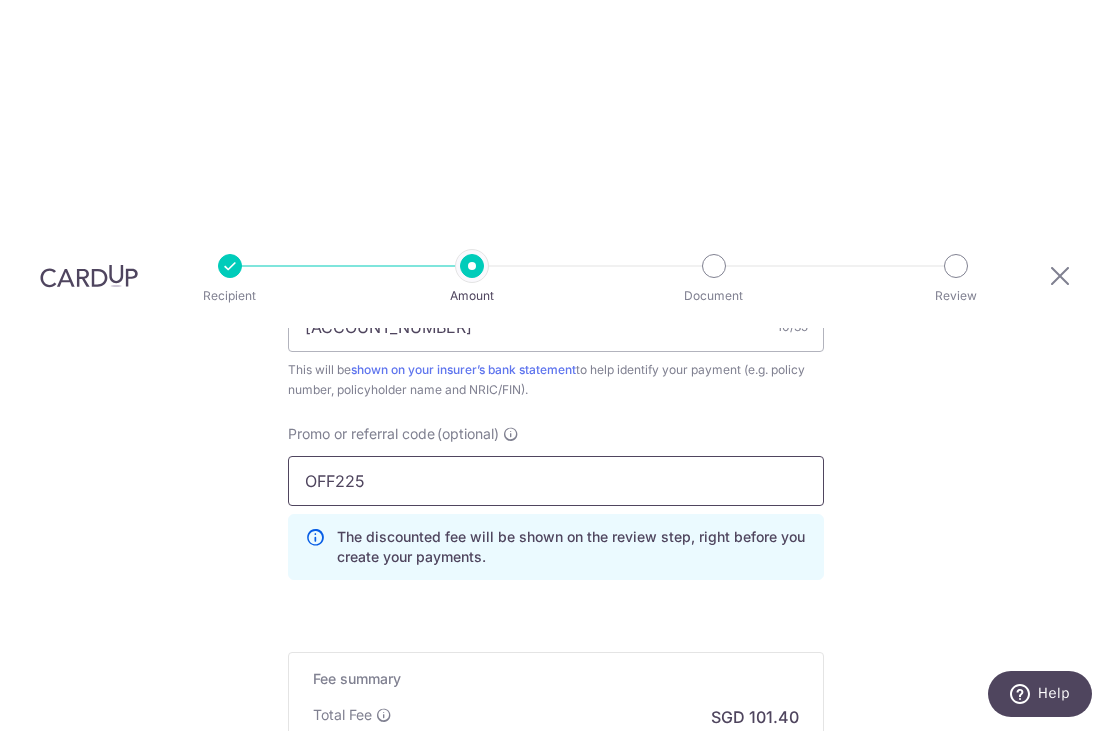 type on "OFF225" 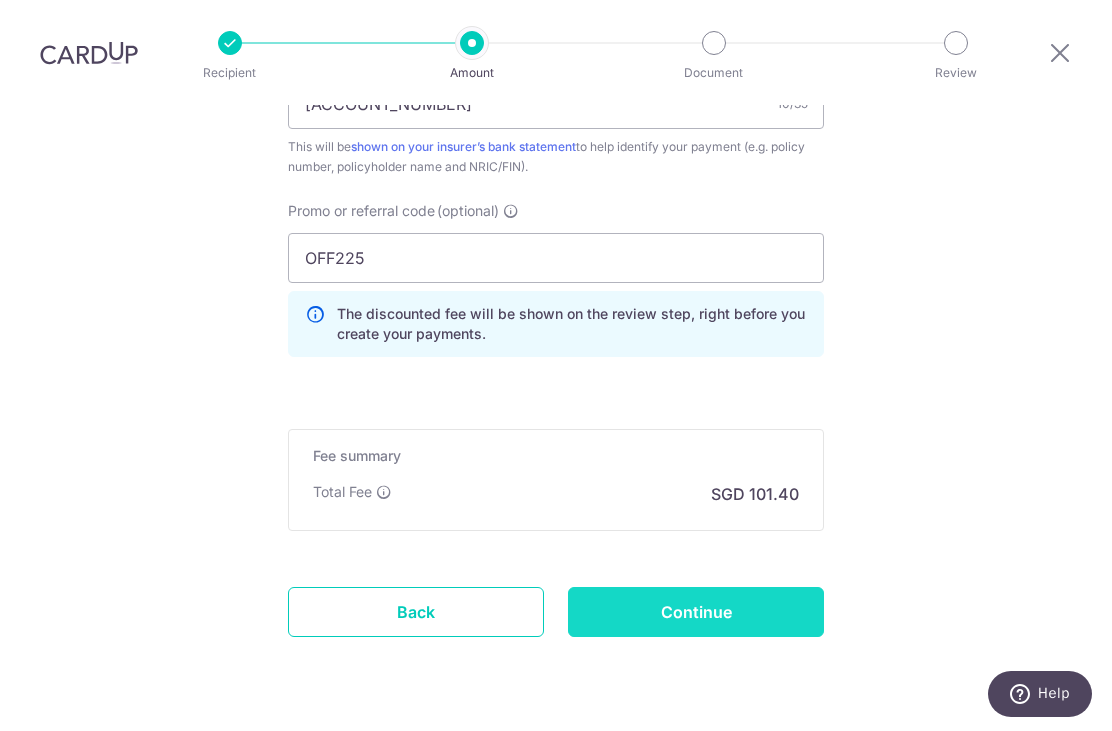 click on "Continue" at bounding box center [696, 612] 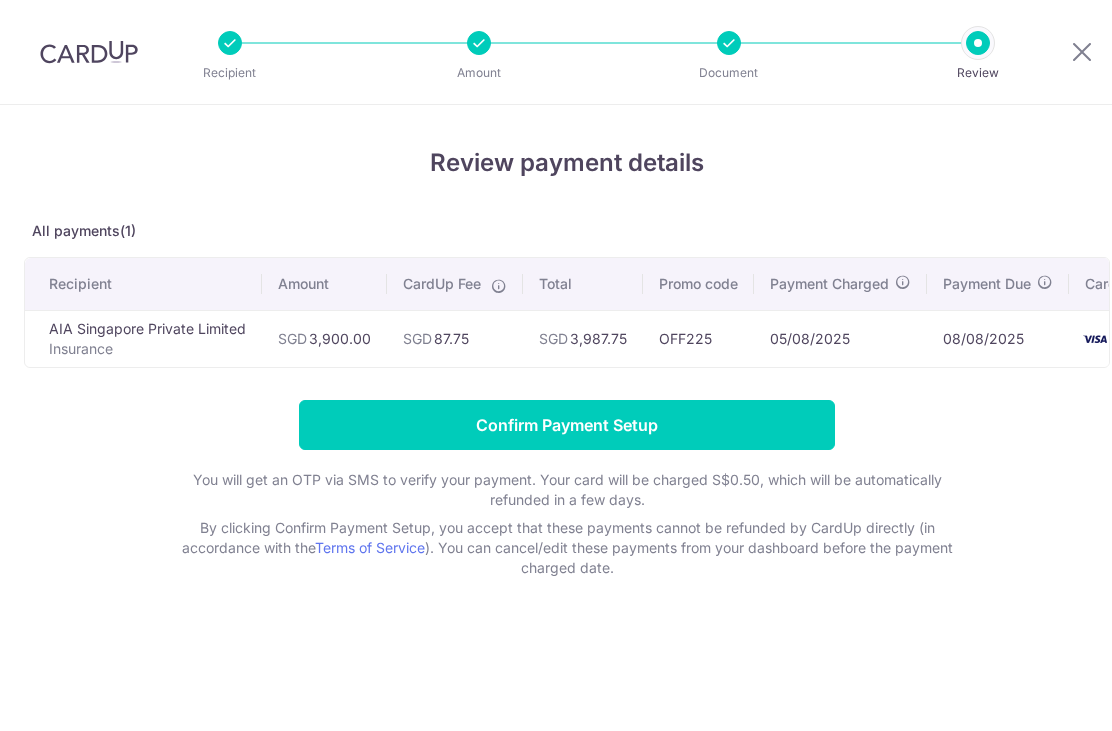 scroll, scrollTop: 0, scrollLeft: 0, axis: both 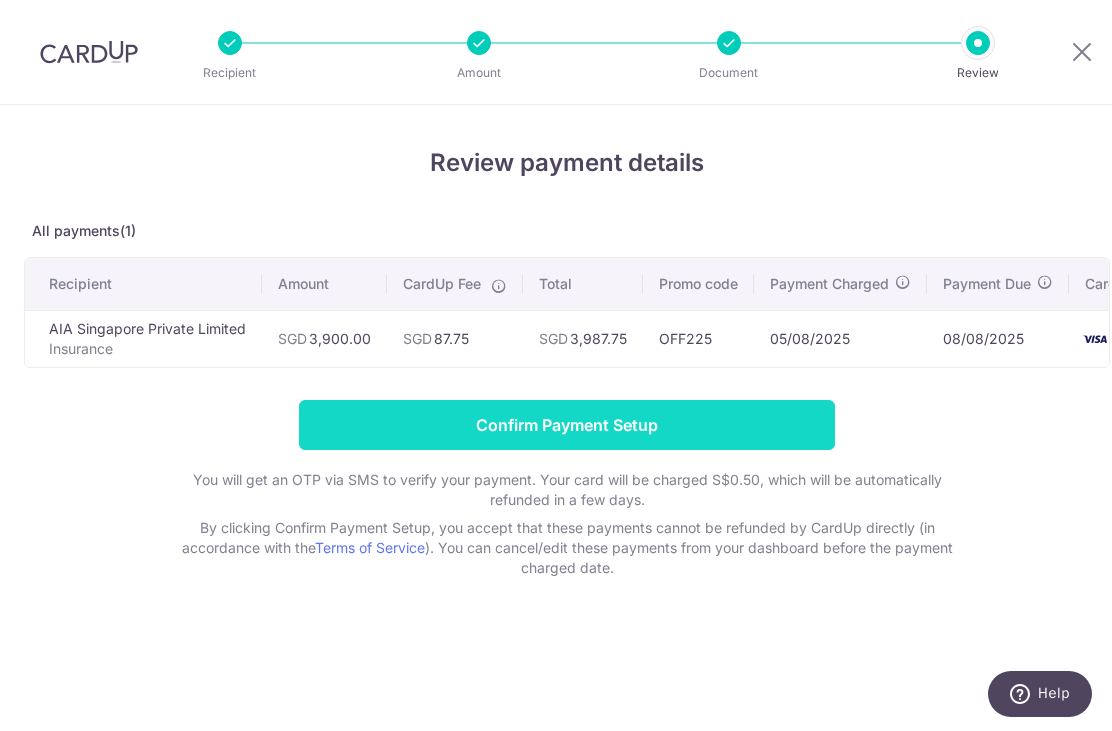 click on "Confirm Payment Setup" at bounding box center [567, 425] 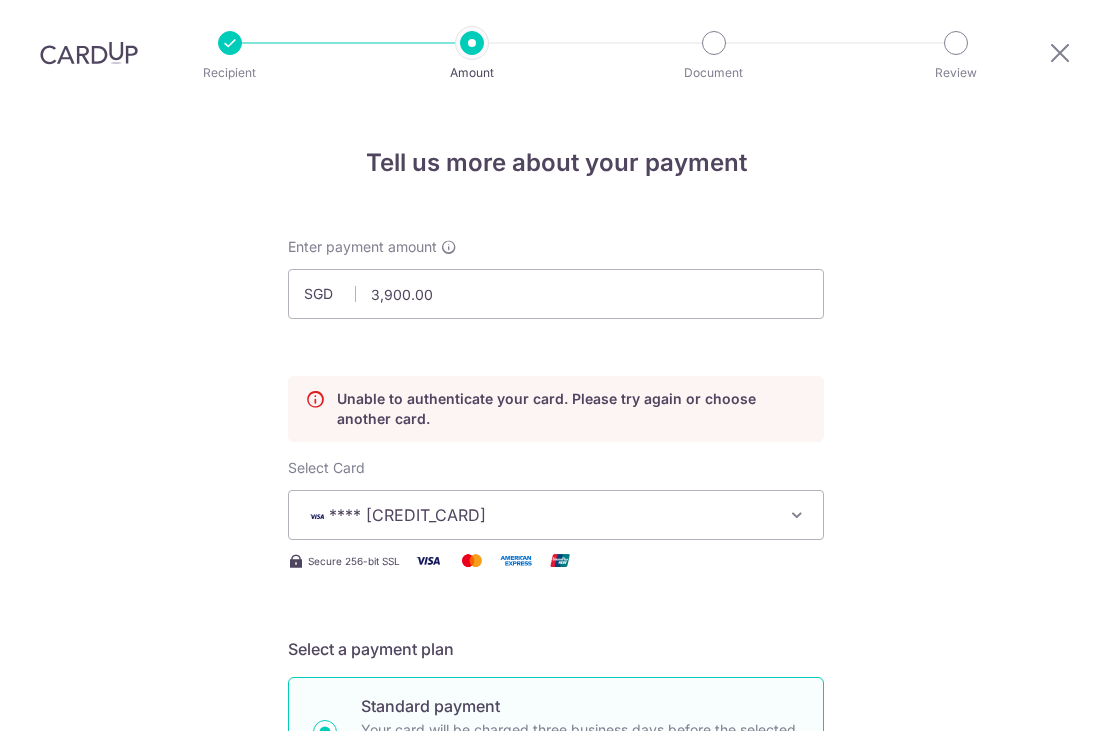 scroll, scrollTop: 64, scrollLeft: 0, axis: vertical 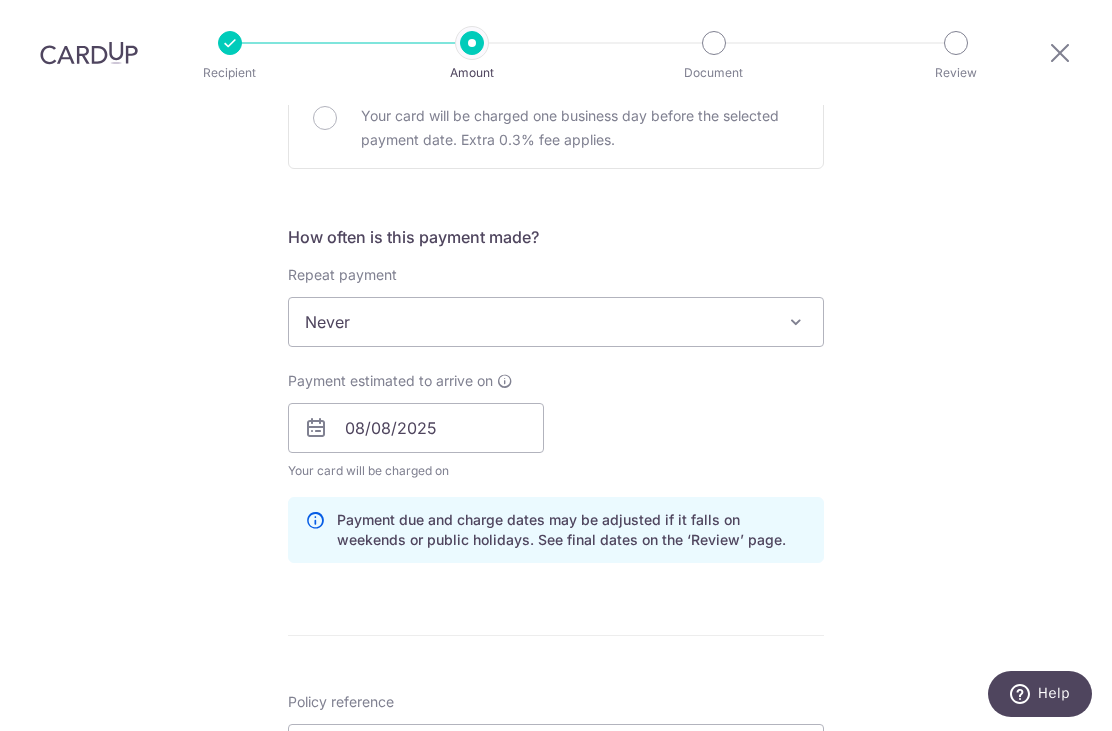click on "Never" at bounding box center [556, 322] 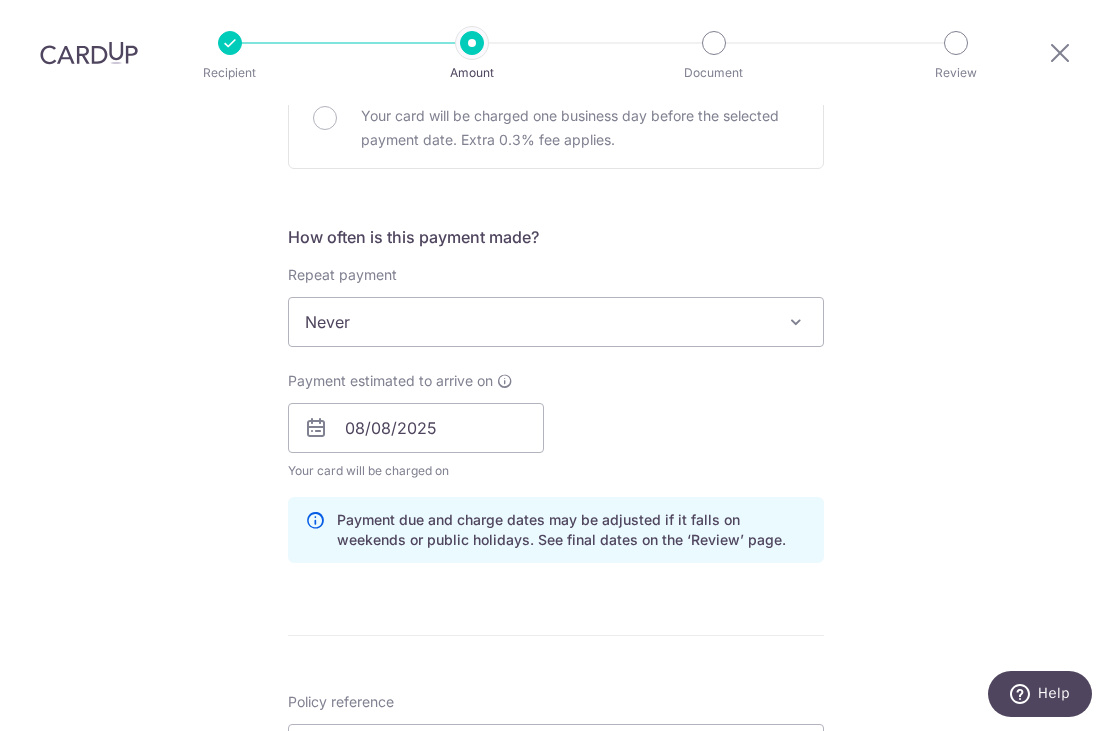 click at bounding box center [796, 322] 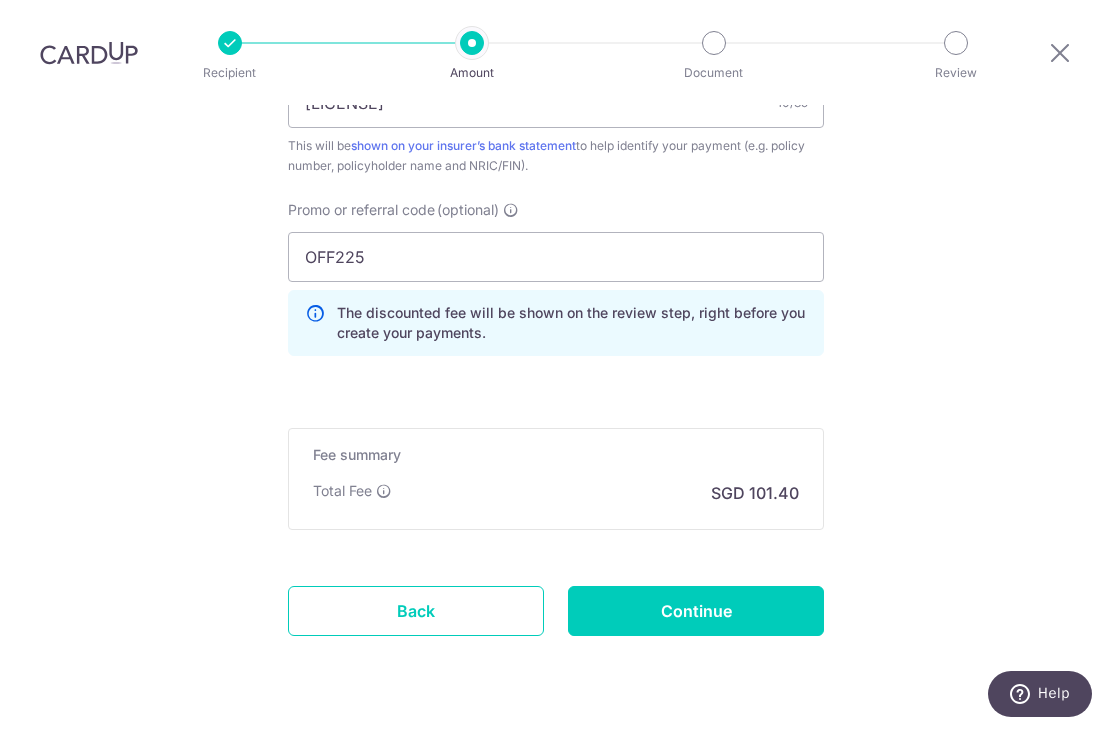 scroll, scrollTop: 1381, scrollLeft: 0, axis: vertical 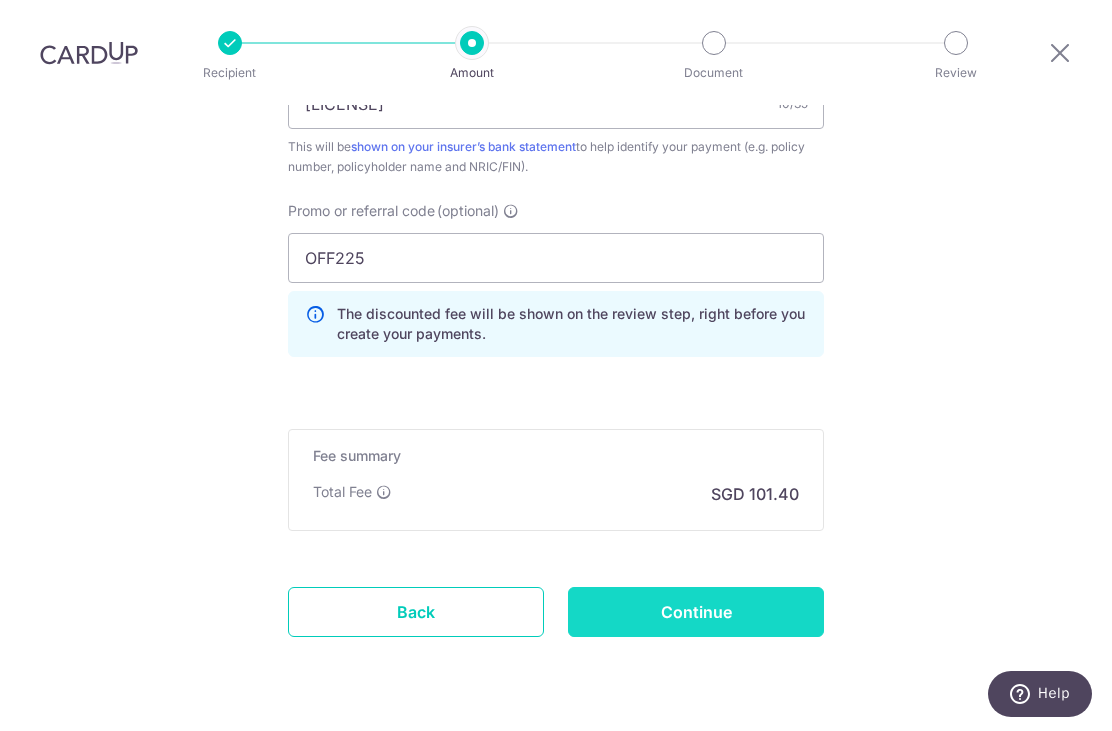 click on "Continue" at bounding box center (696, 612) 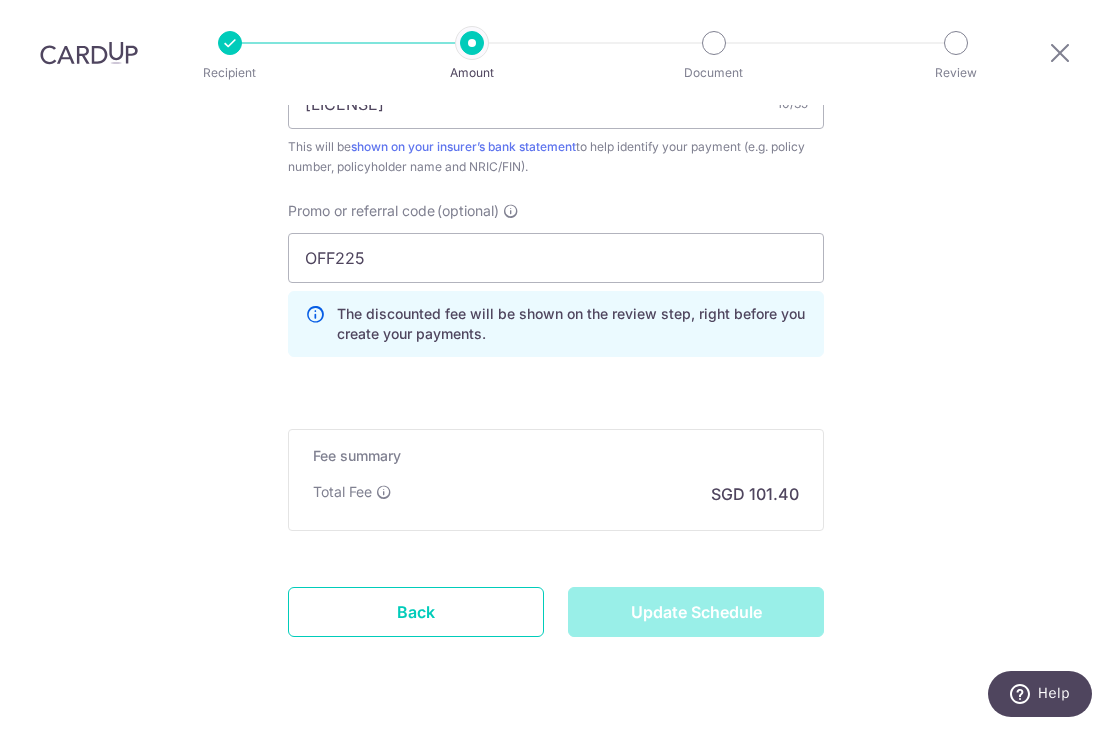type on "Update Schedule" 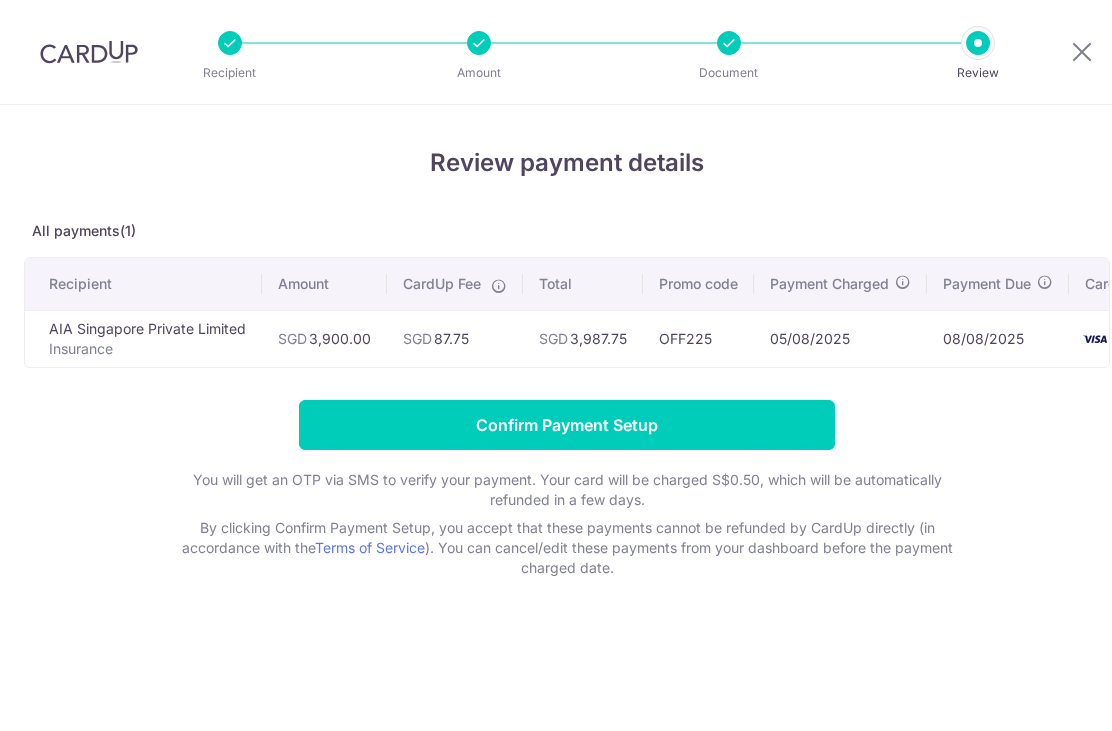 scroll, scrollTop: 0, scrollLeft: 0, axis: both 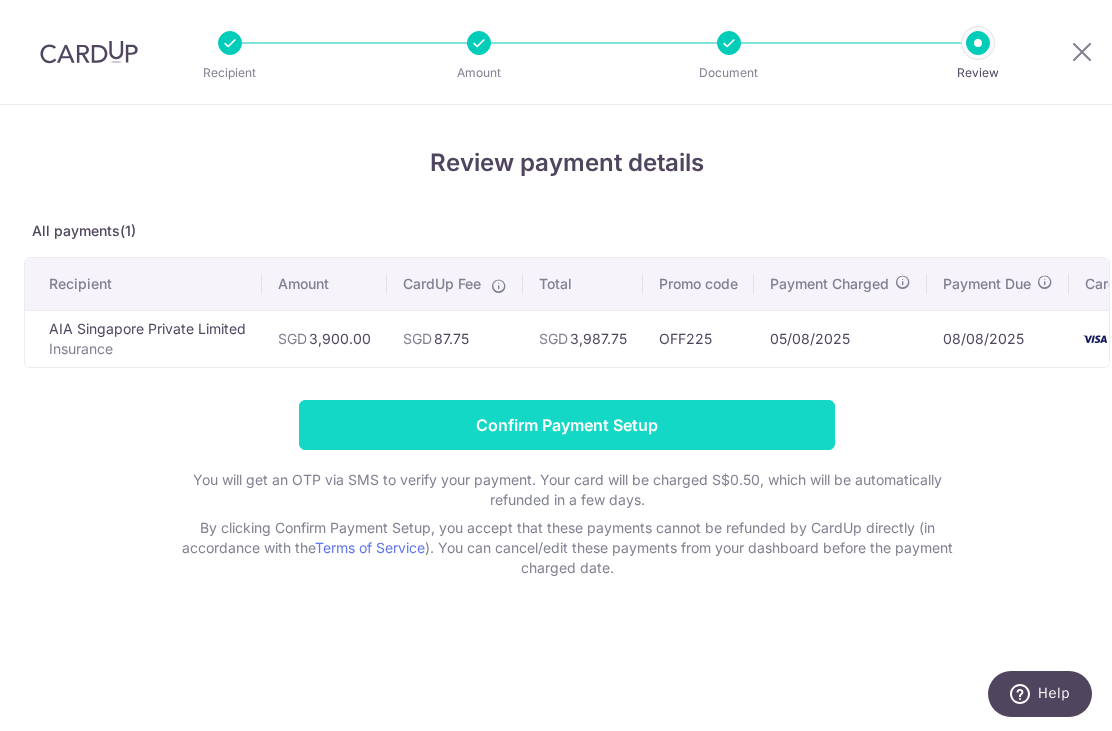 click on "Confirm Payment Setup" at bounding box center (567, 425) 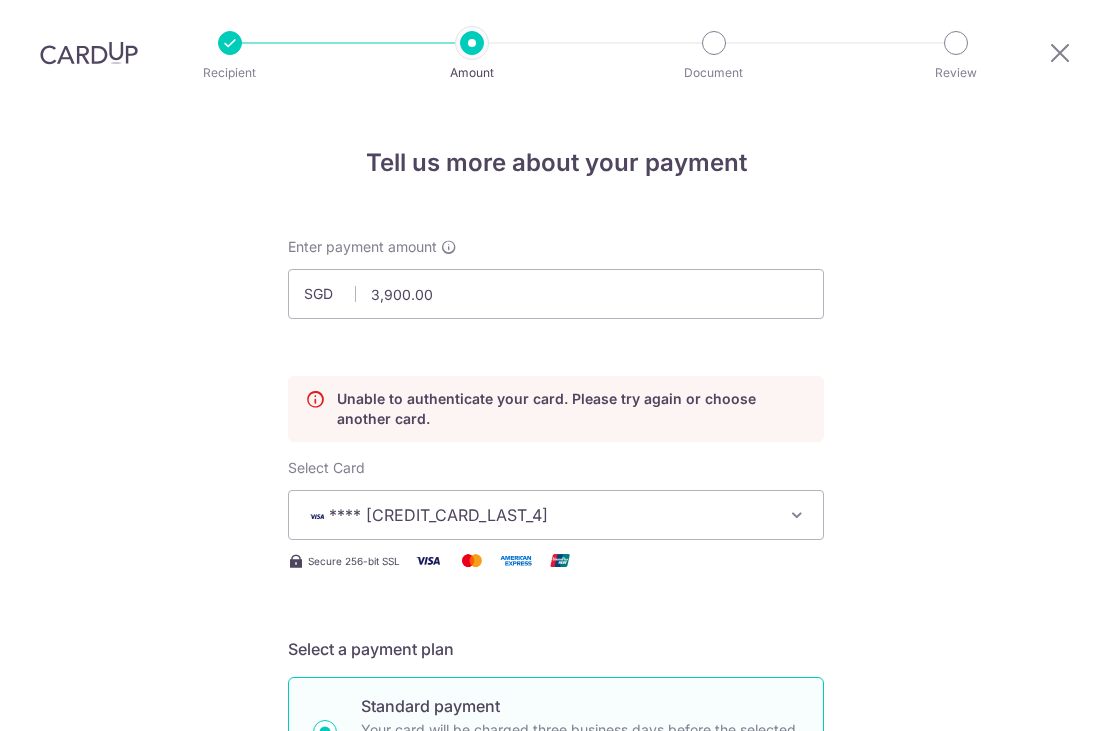 scroll, scrollTop: 64, scrollLeft: 0, axis: vertical 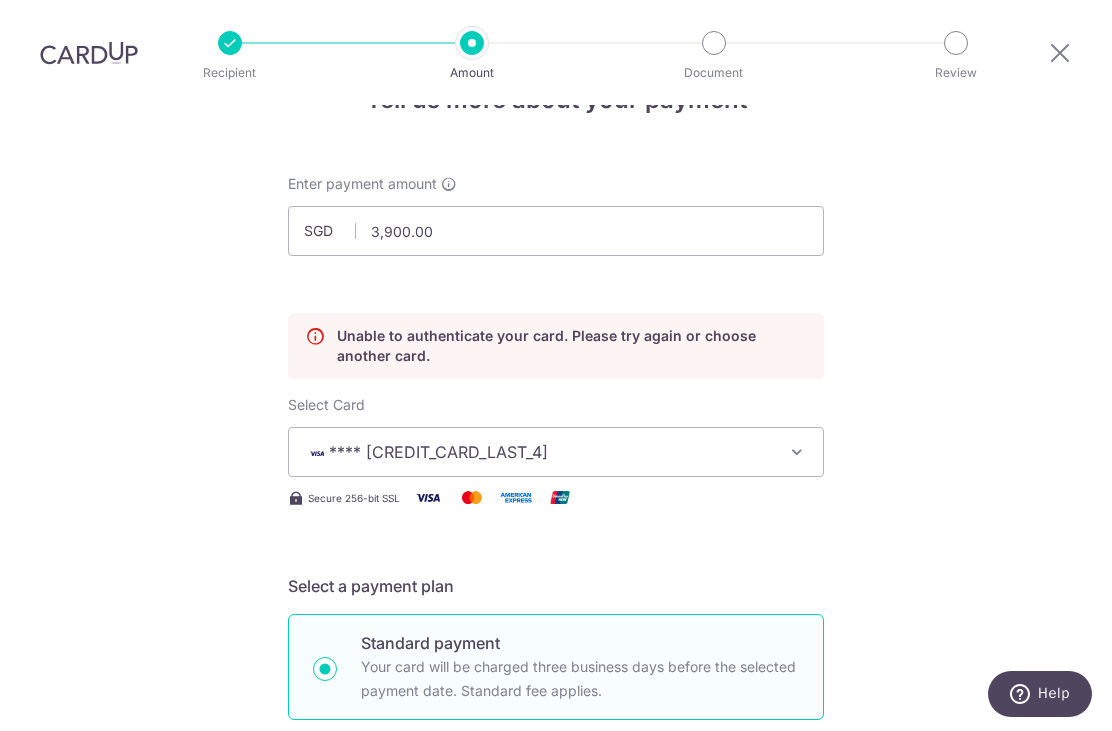 click at bounding box center (797, 452) 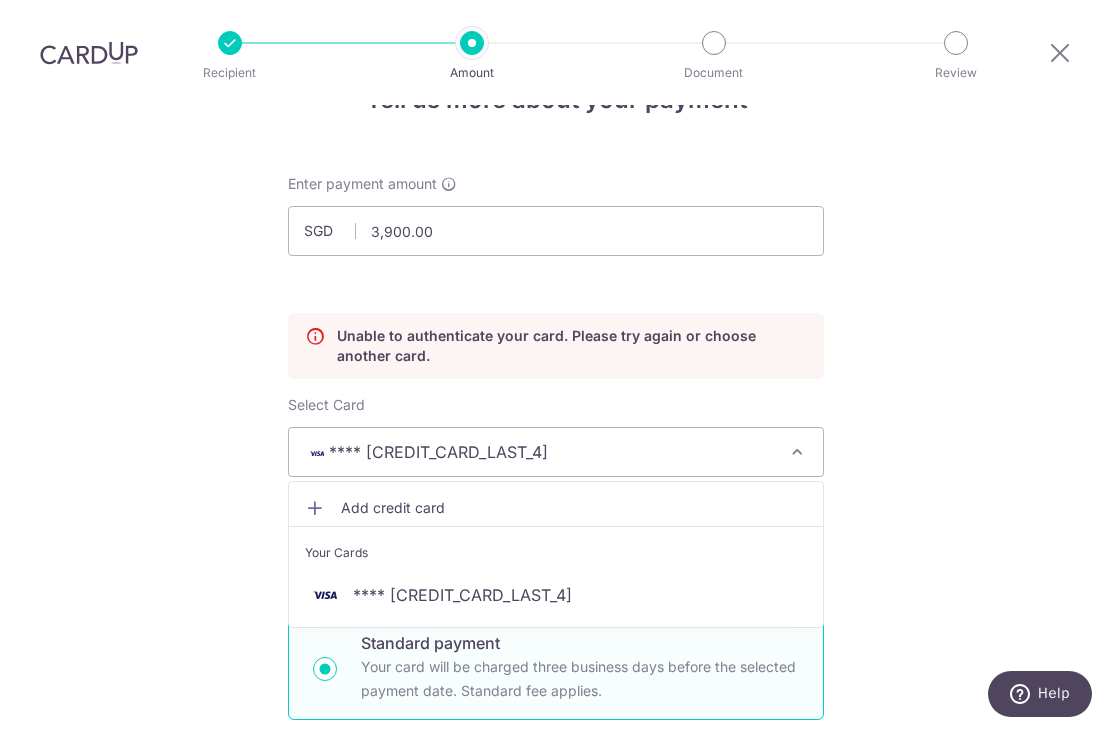 click at bounding box center (556, 365) 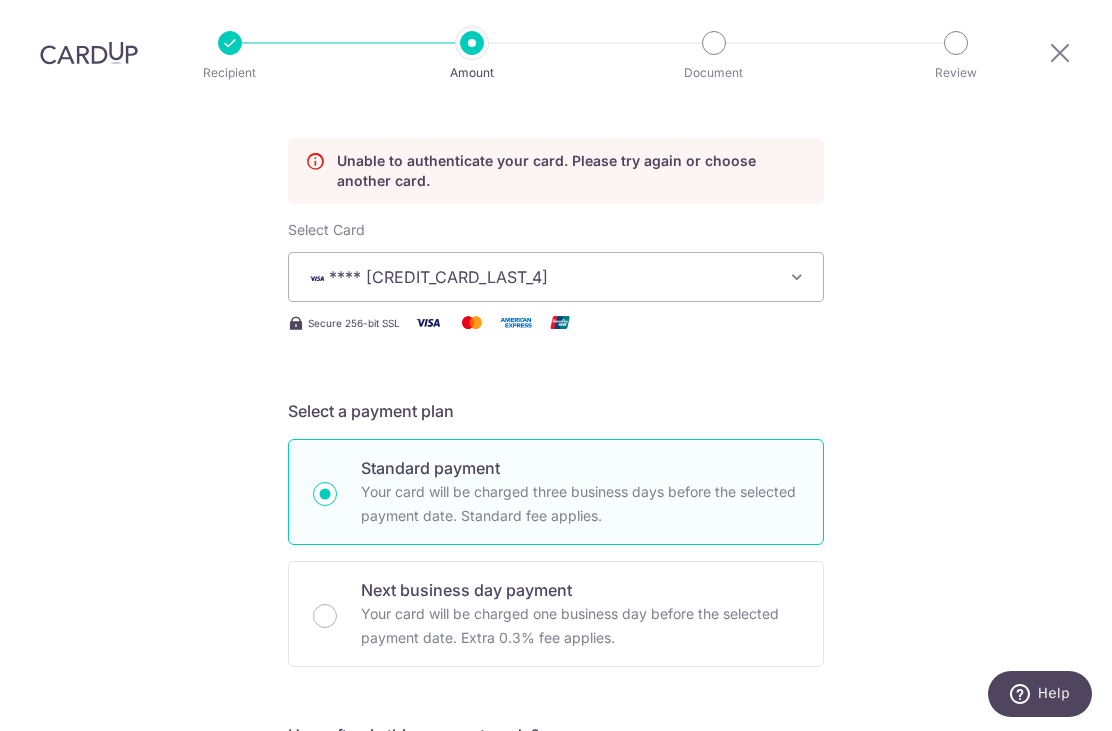 scroll, scrollTop: 239, scrollLeft: 0, axis: vertical 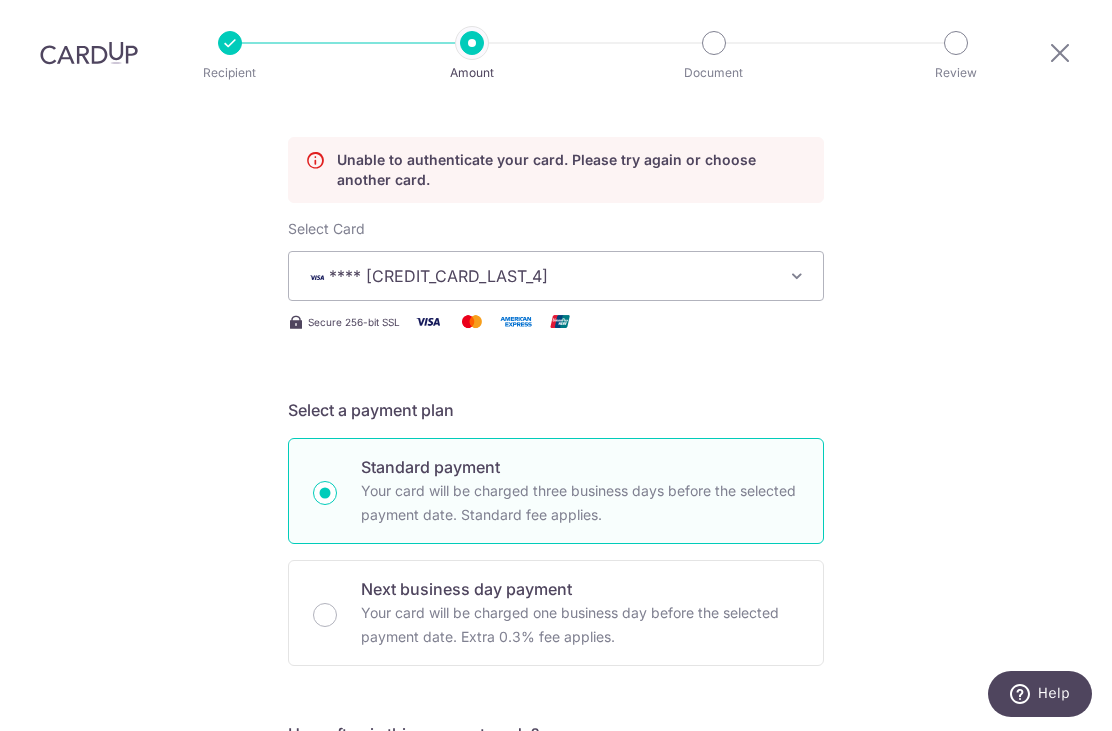 click at bounding box center (797, 276) 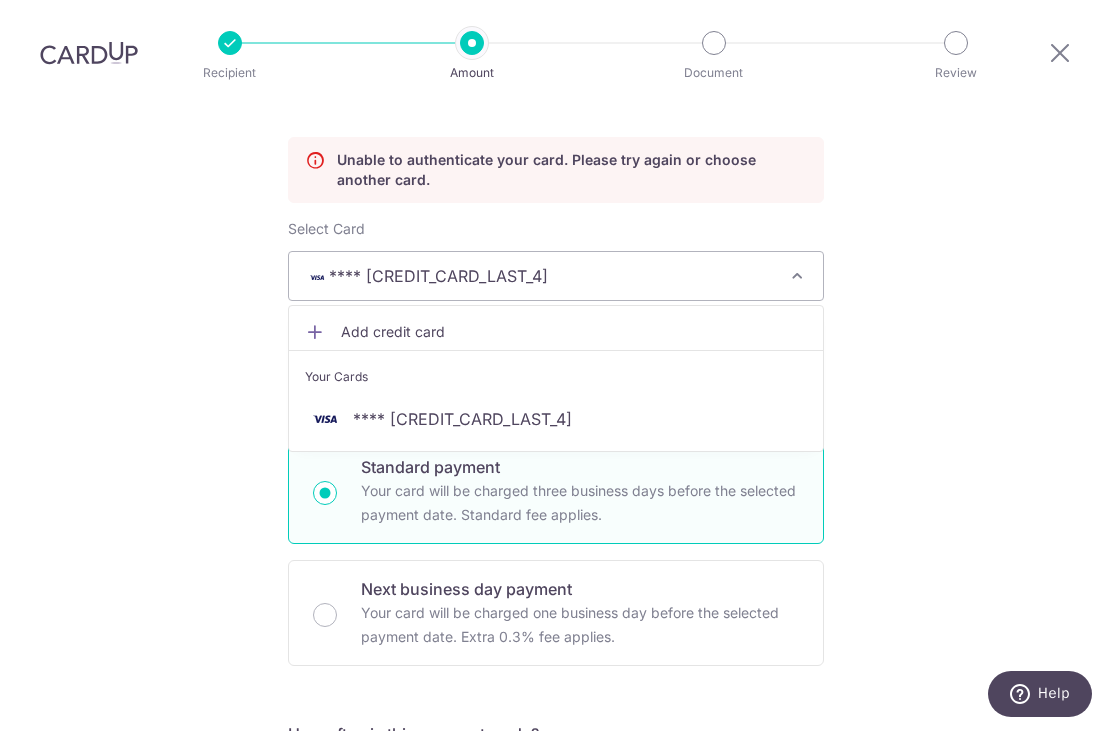 click on "Add credit card" at bounding box center [574, 332] 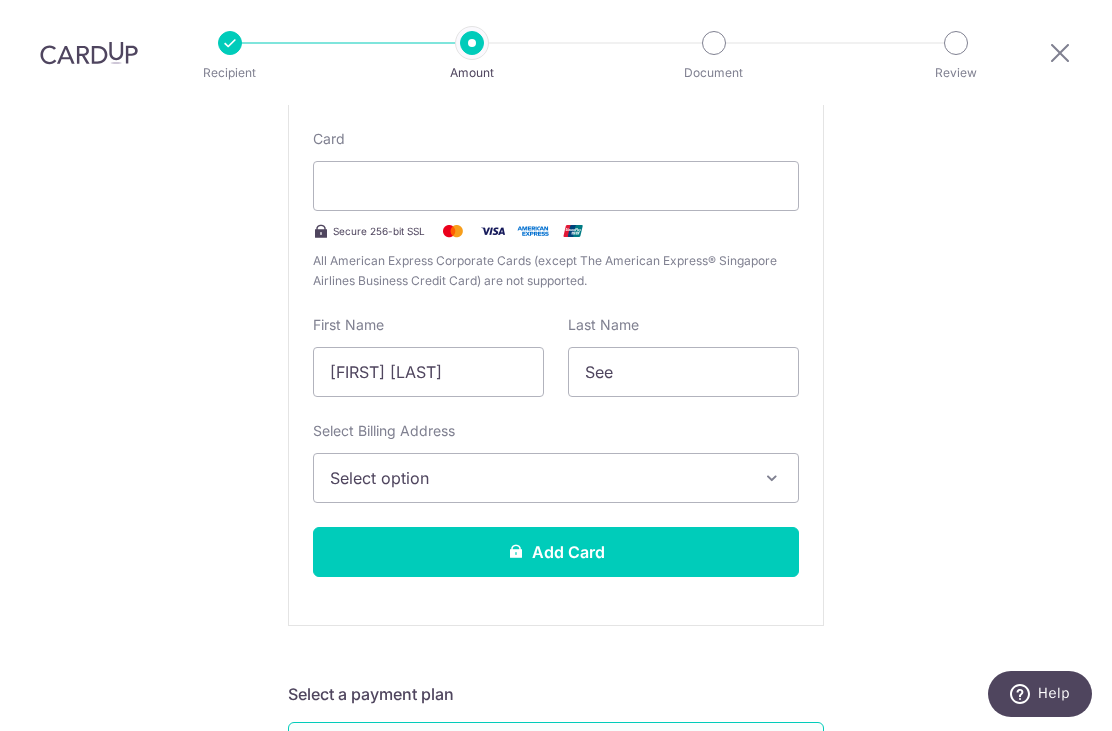 scroll, scrollTop: 507, scrollLeft: 0, axis: vertical 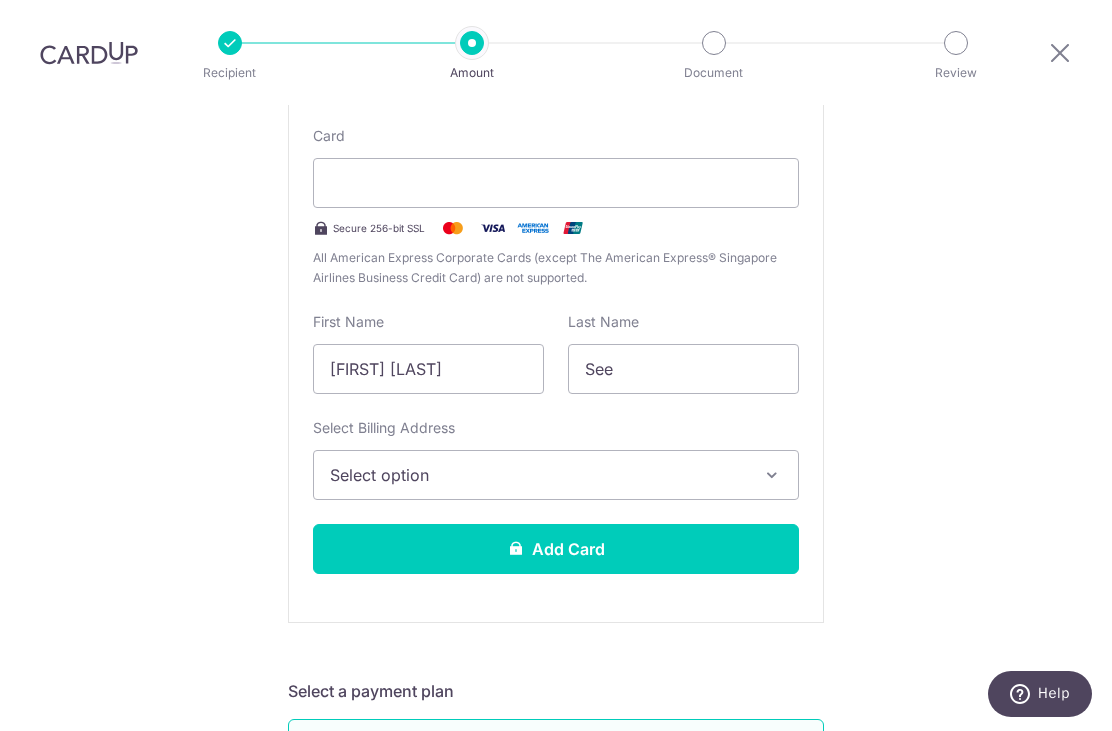 click on "Select option" at bounding box center (538, 475) 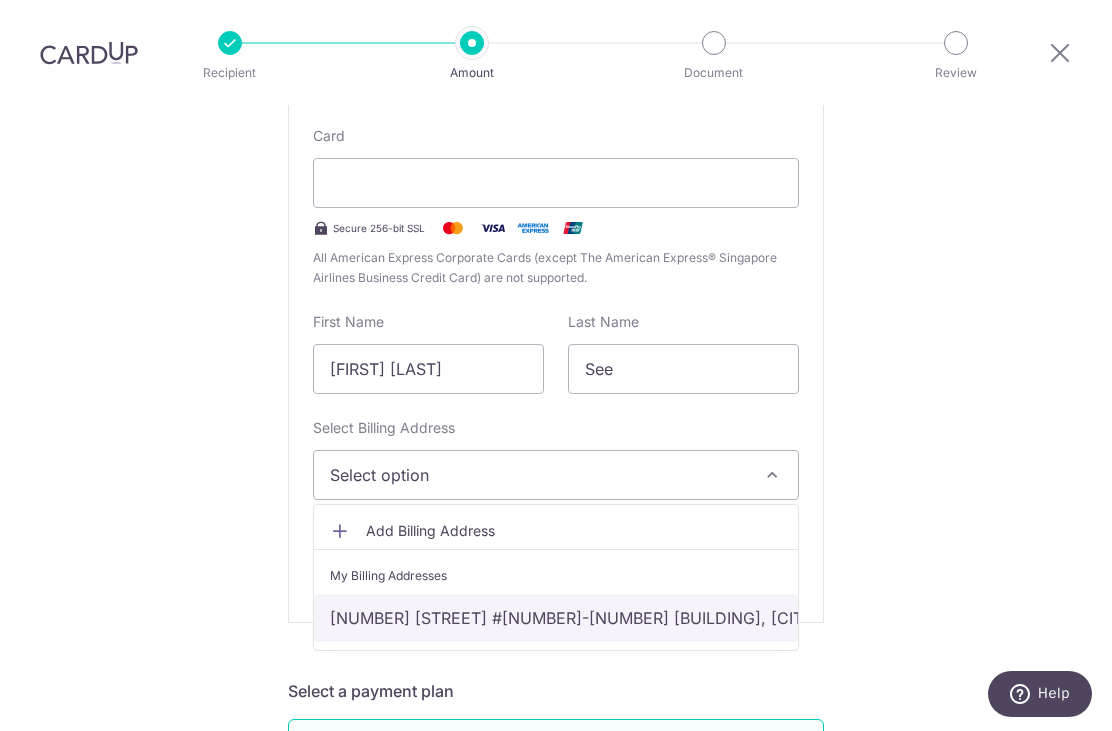click on "23 Elias Road #10-08 Ris Grandeur , Singapore, Singapore , Singapore-519930" at bounding box center [556, 618] 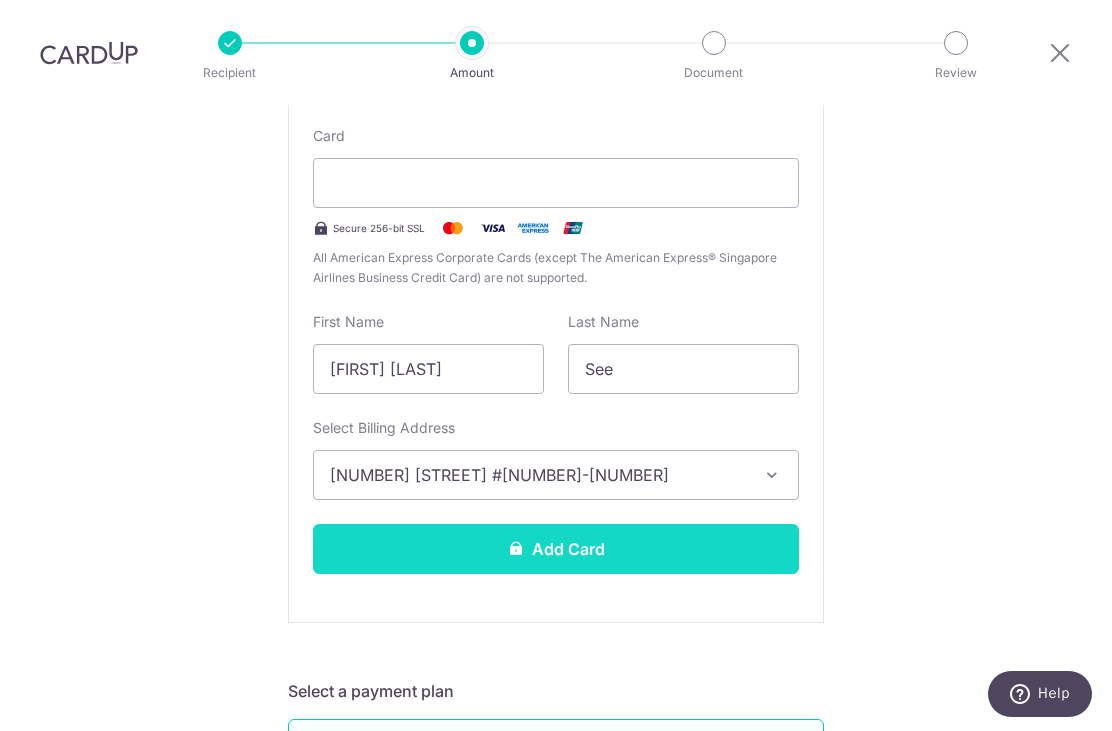 click on "Add Card" at bounding box center (556, 549) 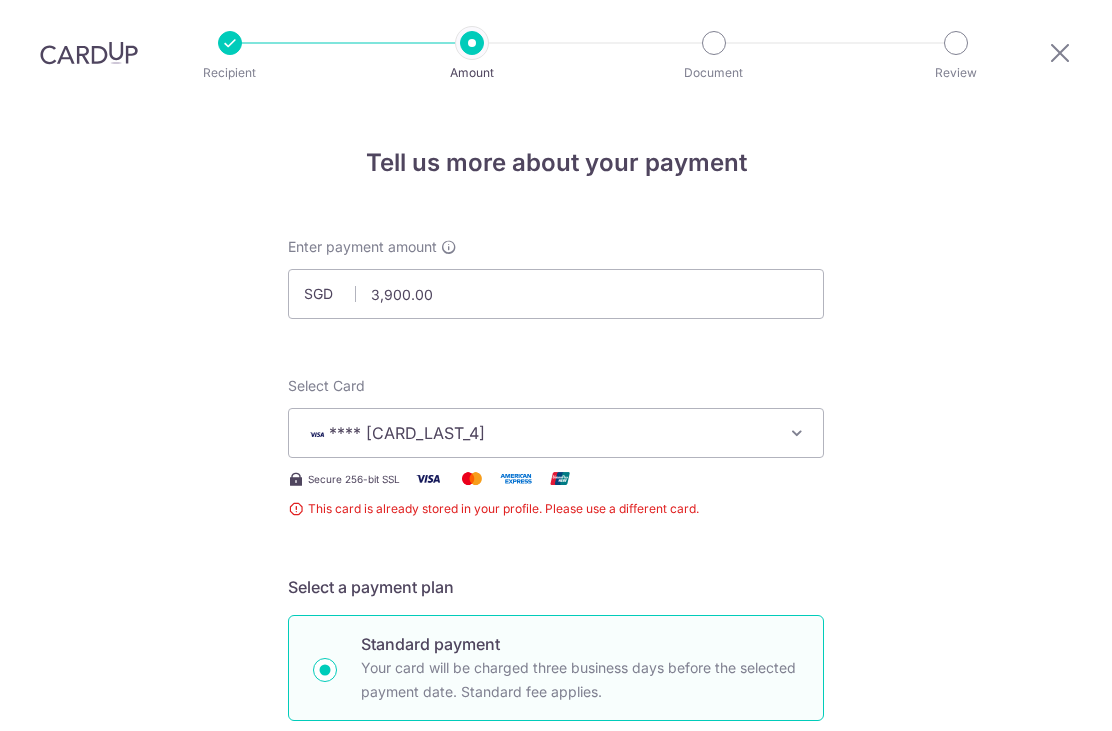 scroll, scrollTop: 64, scrollLeft: 0, axis: vertical 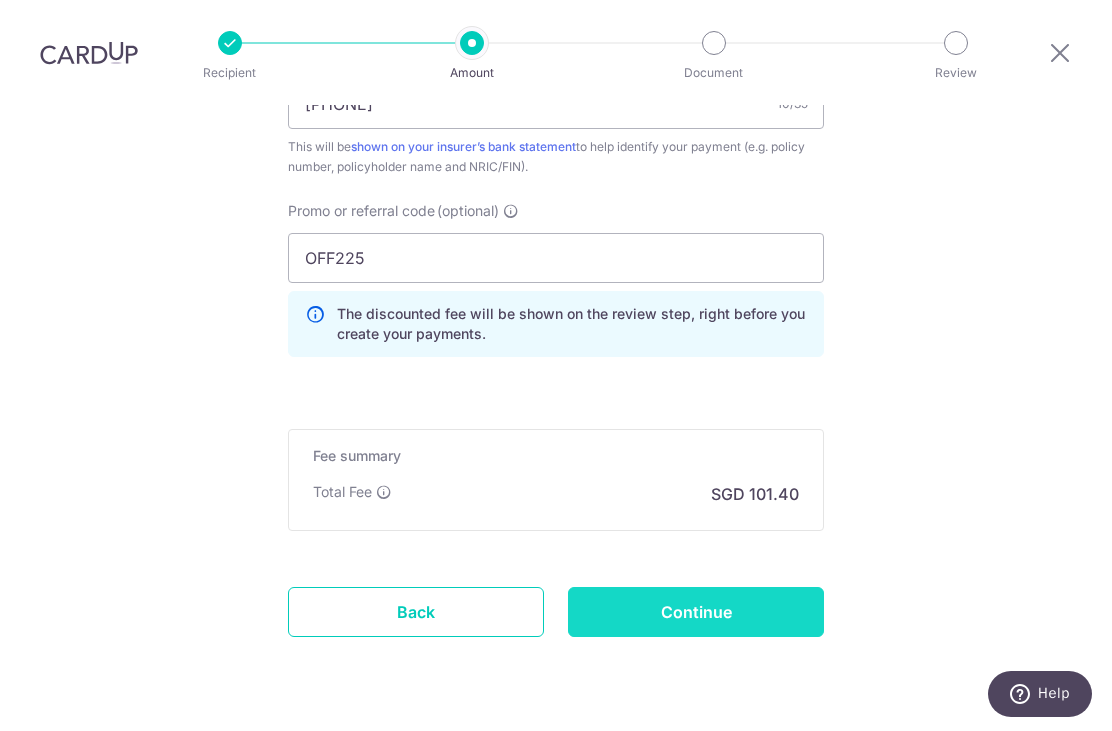 click on "Continue" at bounding box center [696, 612] 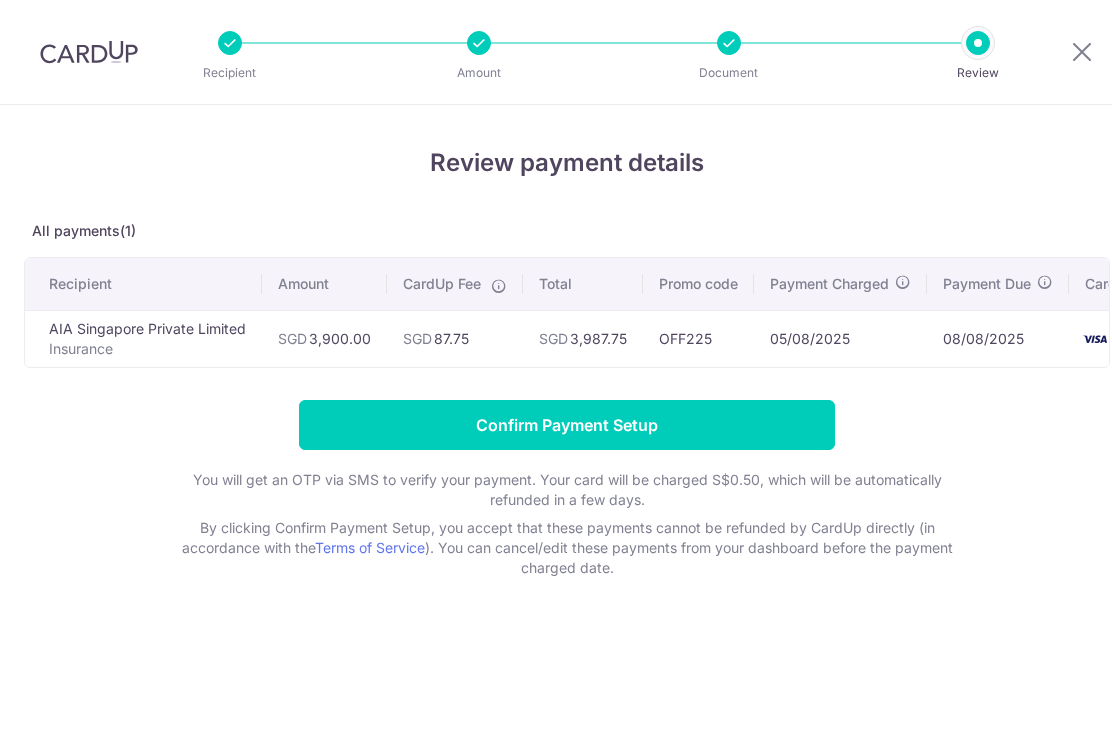 scroll, scrollTop: 0, scrollLeft: 0, axis: both 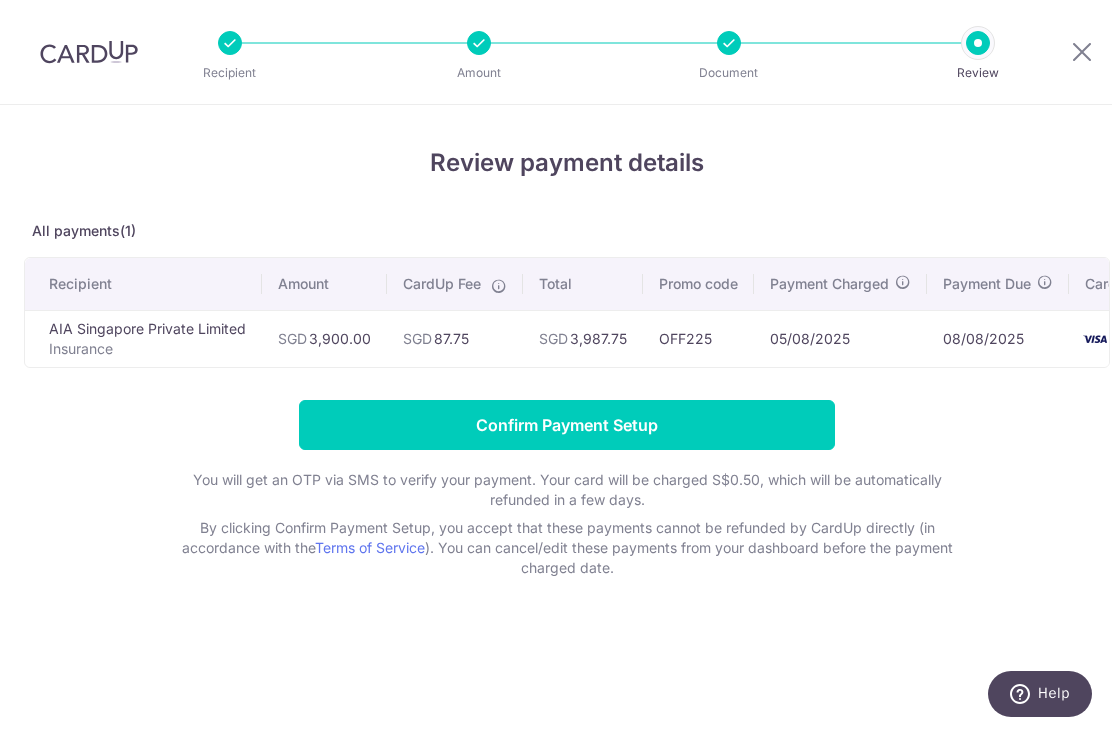 click on "Review payment details
All payments(1)
Recipient
Amount
CardUp Fee
Total
Promo code
Payment Charged
Payment Due
Card
AIA Singapore Private Limited
Insurance
SGD   3,900.00
SGD   87.75
SGD 4076" at bounding box center [567, 418] 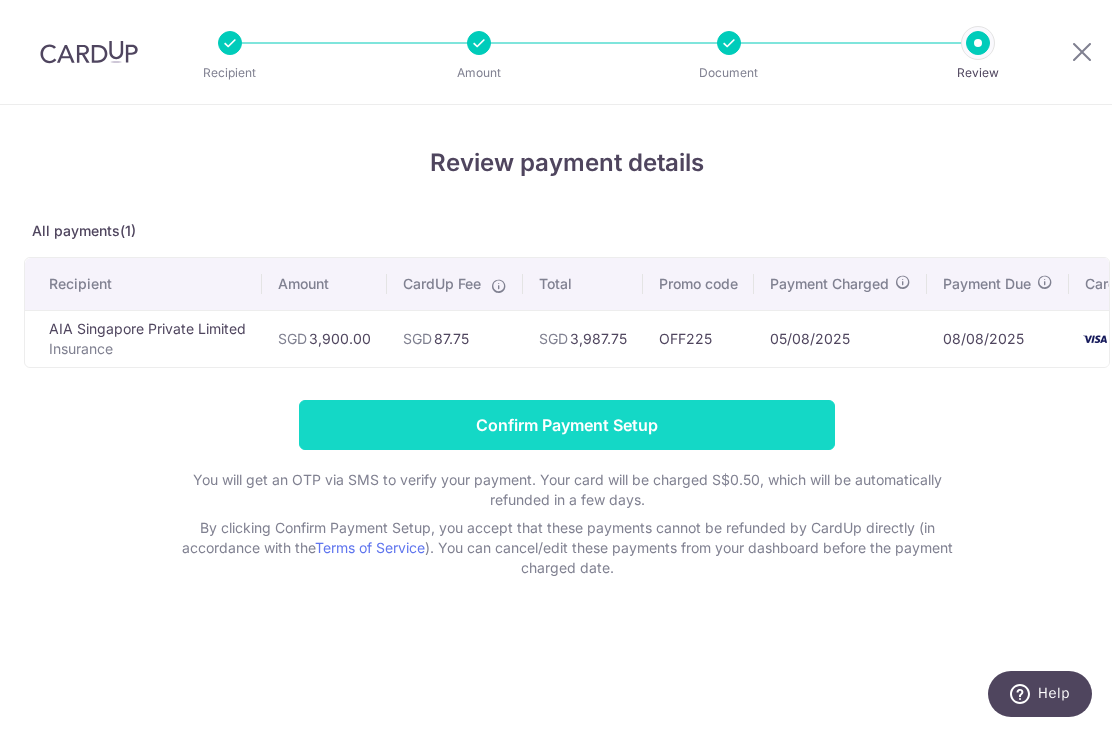 click on "Confirm Payment Setup" at bounding box center (567, 425) 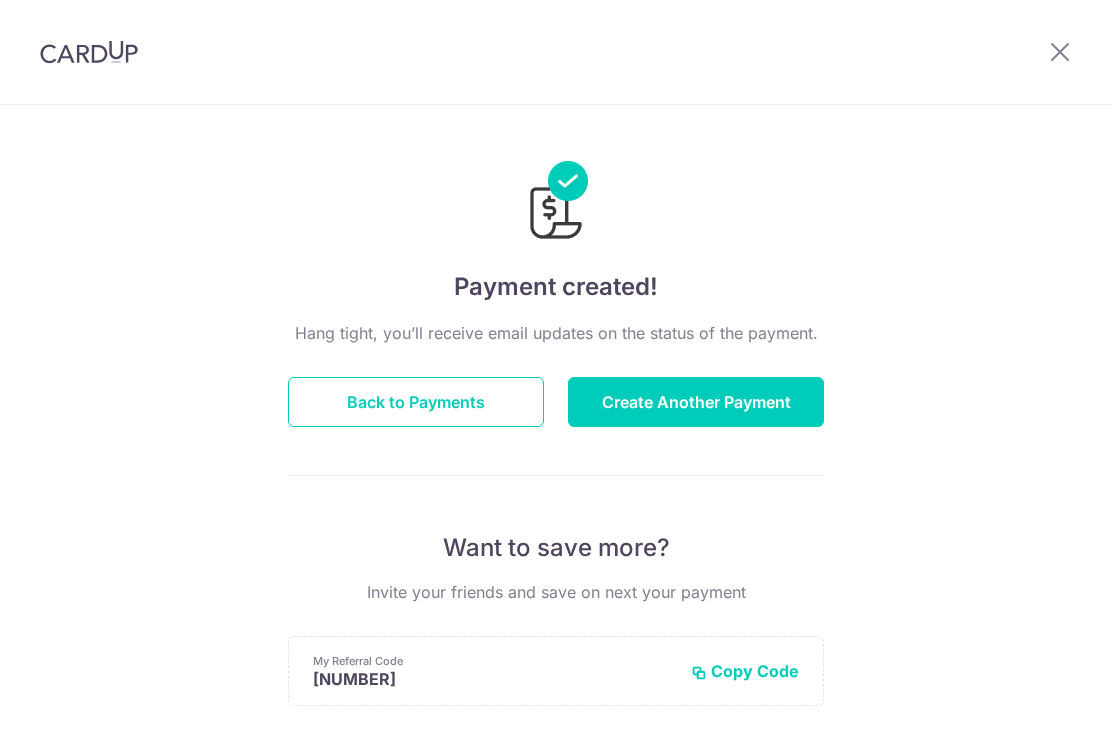 scroll, scrollTop: 0, scrollLeft: 0, axis: both 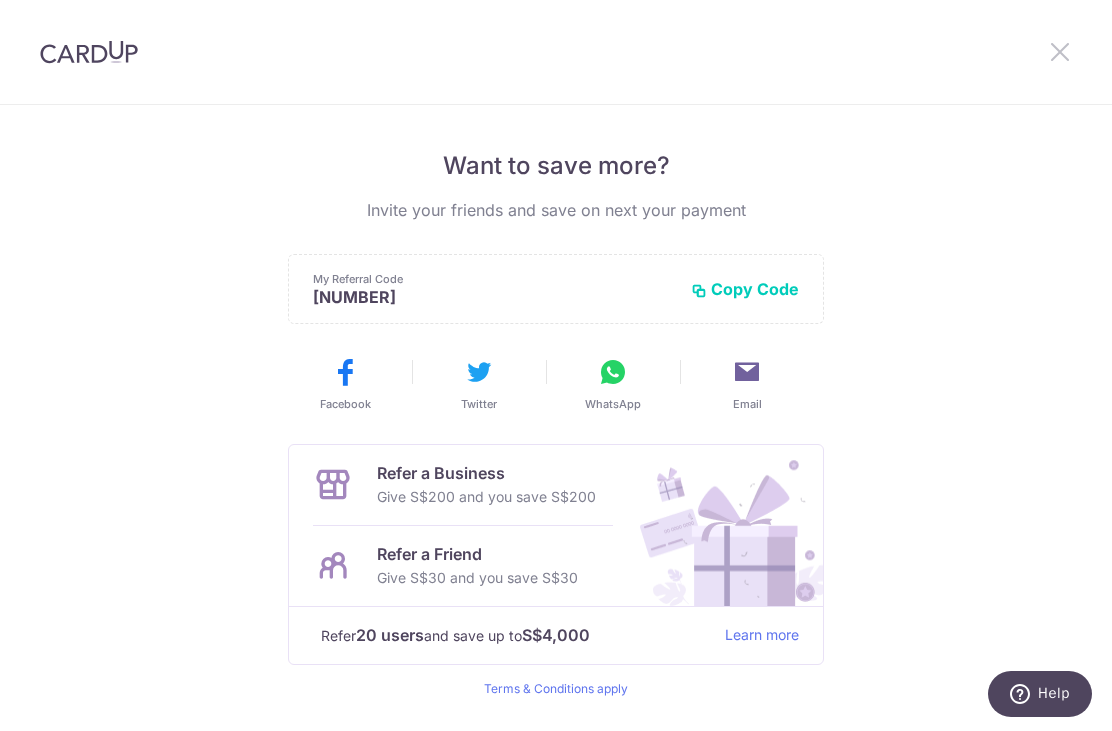 click at bounding box center [1060, 51] 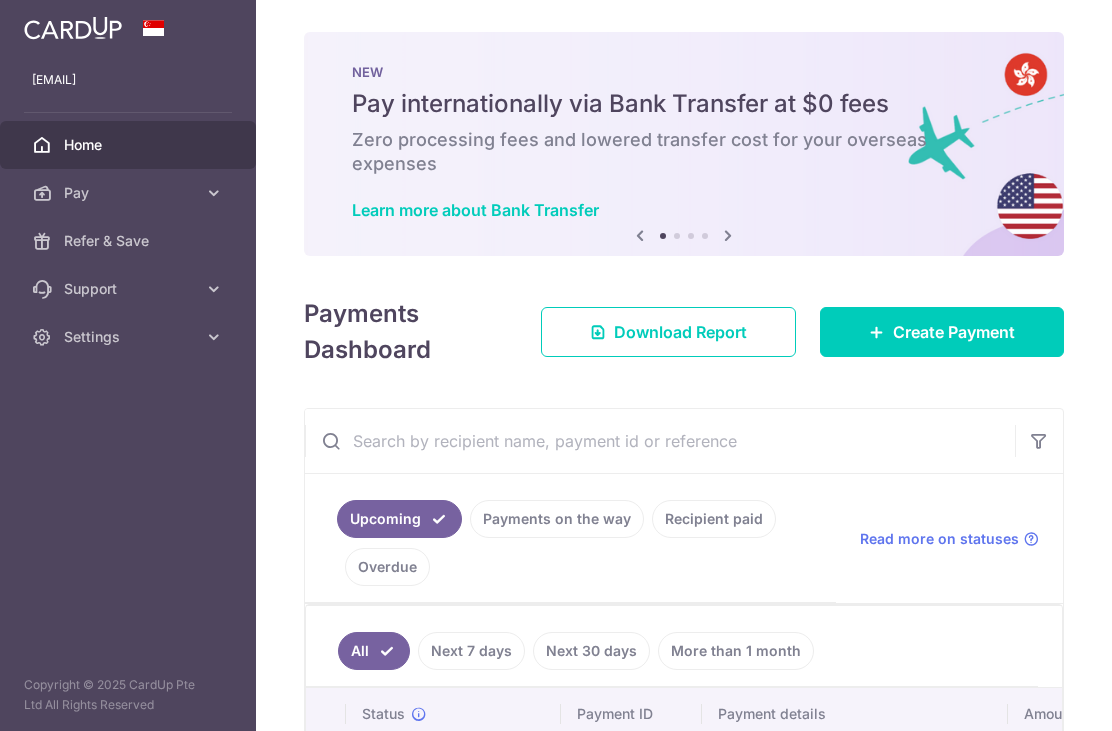 scroll, scrollTop: 0, scrollLeft: 0, axis: both 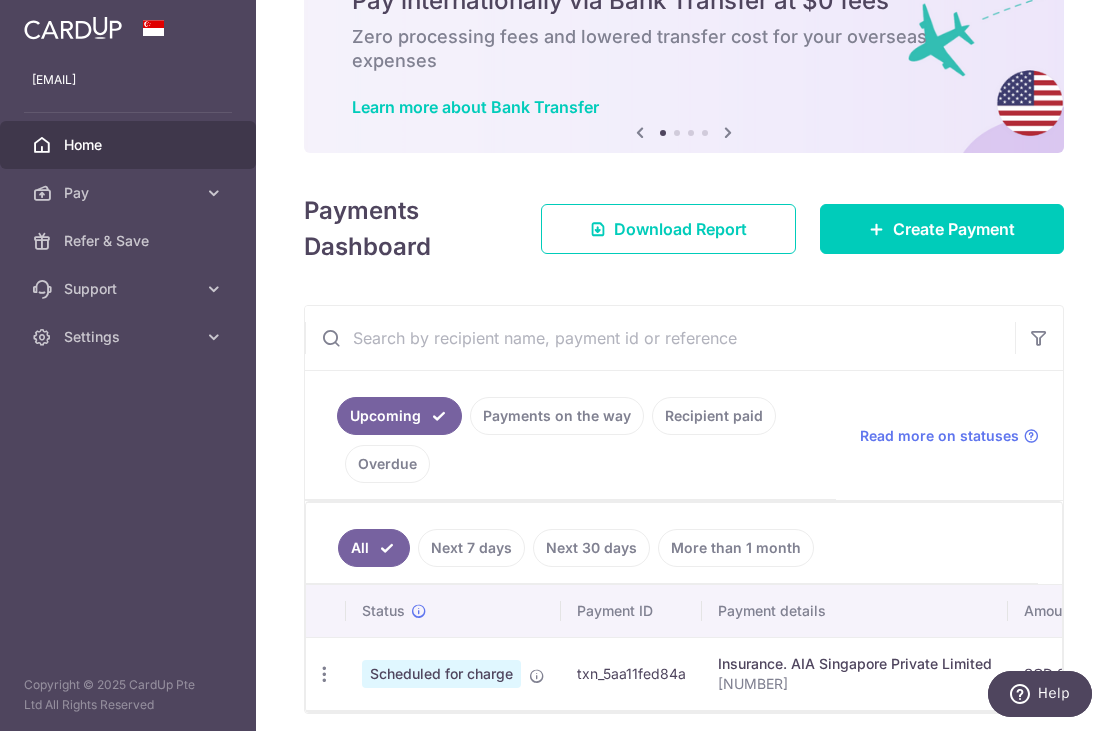 click at bounding box center (0, 0) 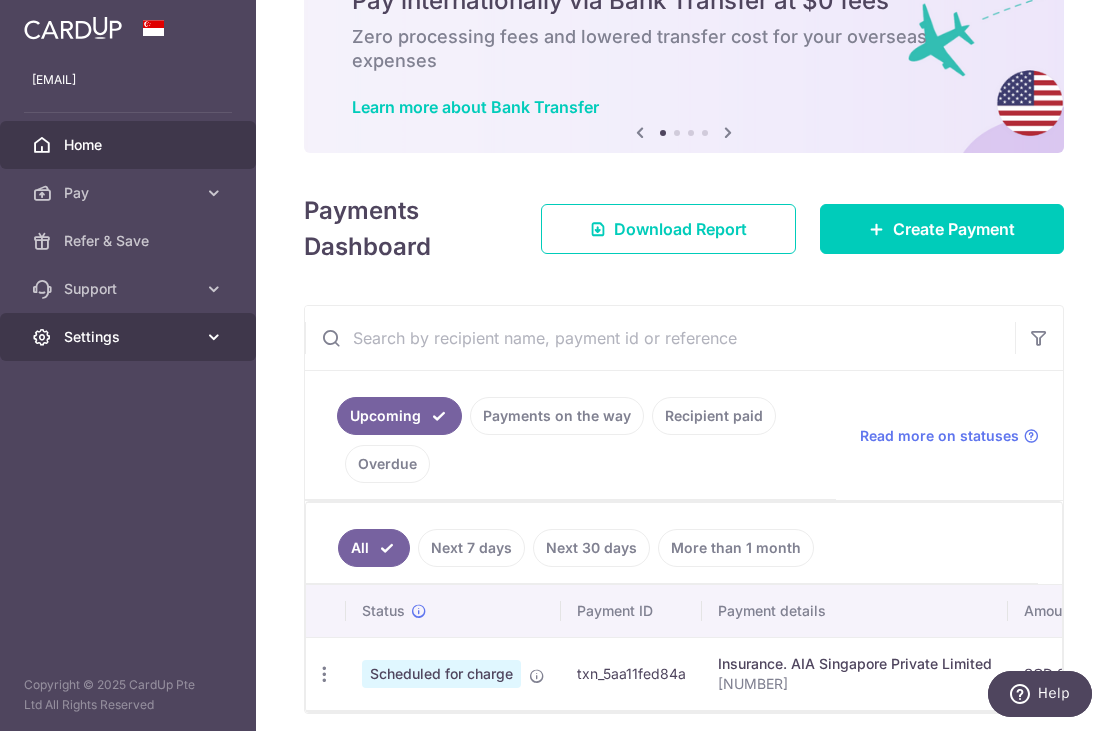 click on "Settings" at bounding box center [130, 337] 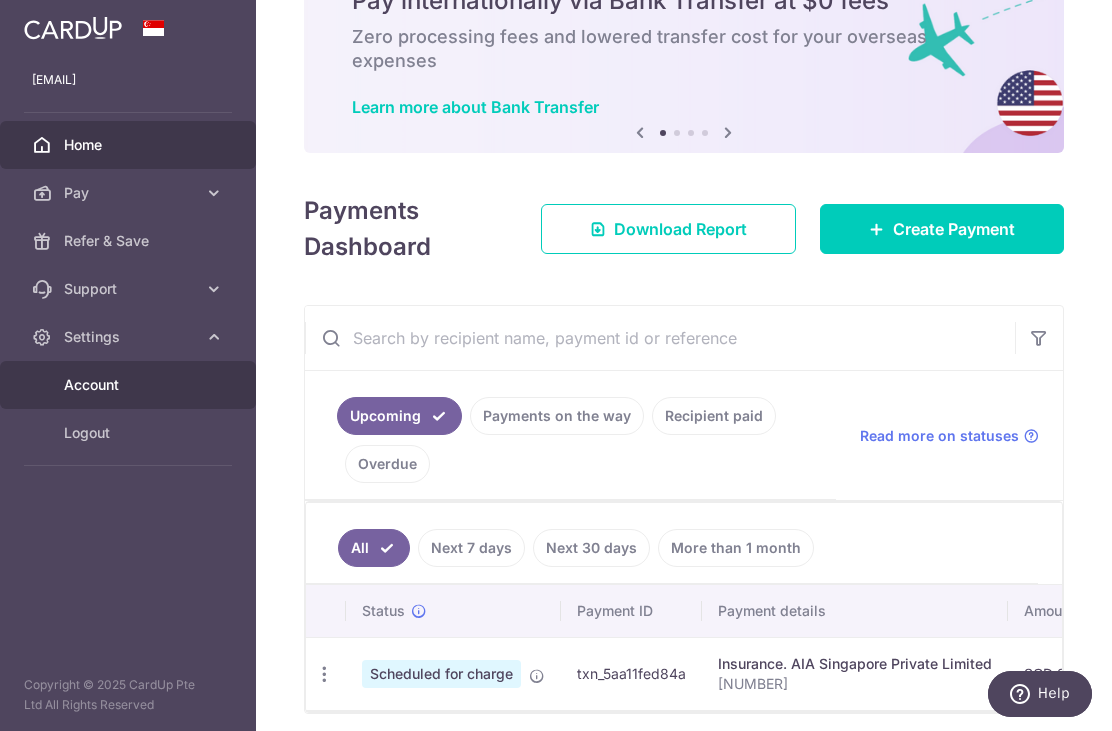 click on "Account" at bounding box center [130, 385] 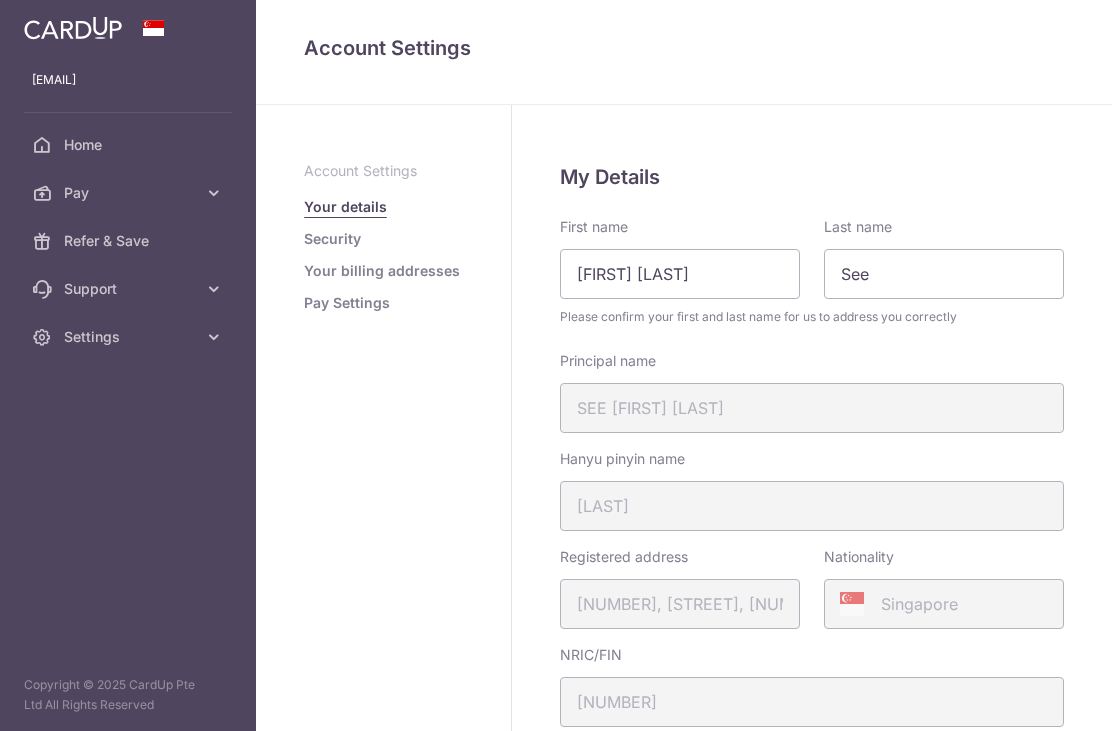 scroll, scrollTop: 0, scrollLeft: 0, axis: both 